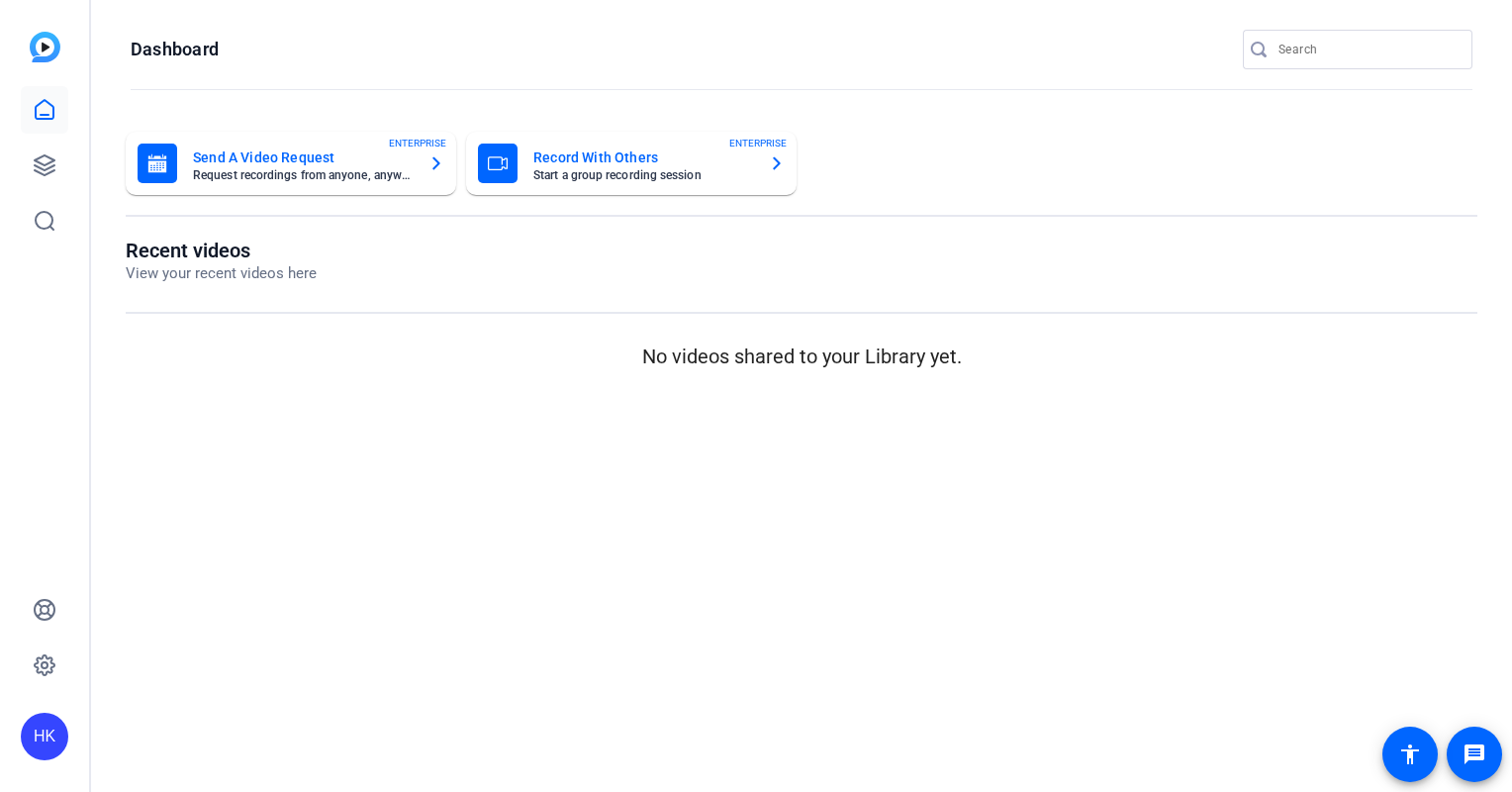 scroll, scrollTop: 0, scrollLeft: 0, axis: both 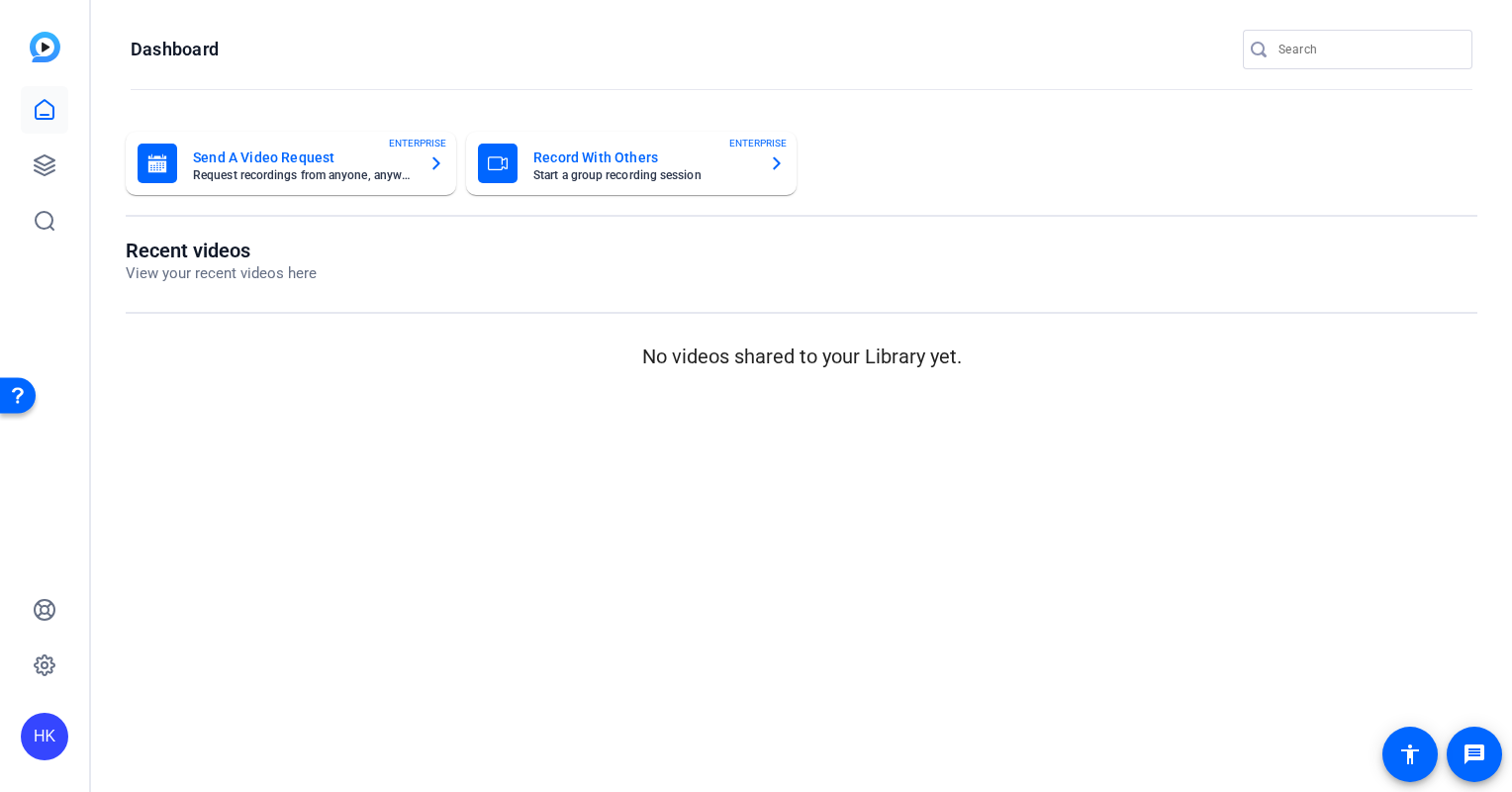 click on "Record With Others" 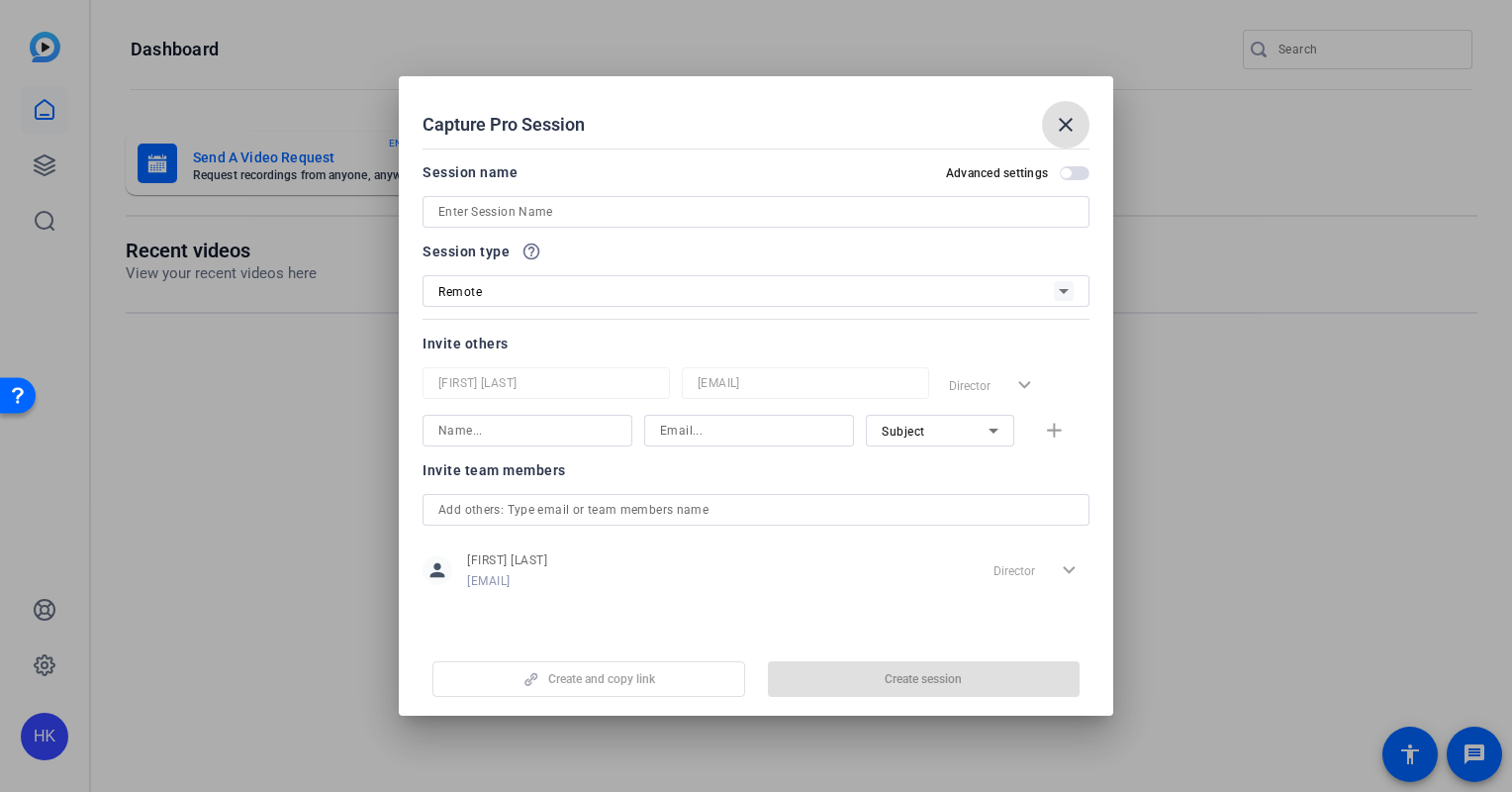 click on "close" at bounding box center (1066, 125) 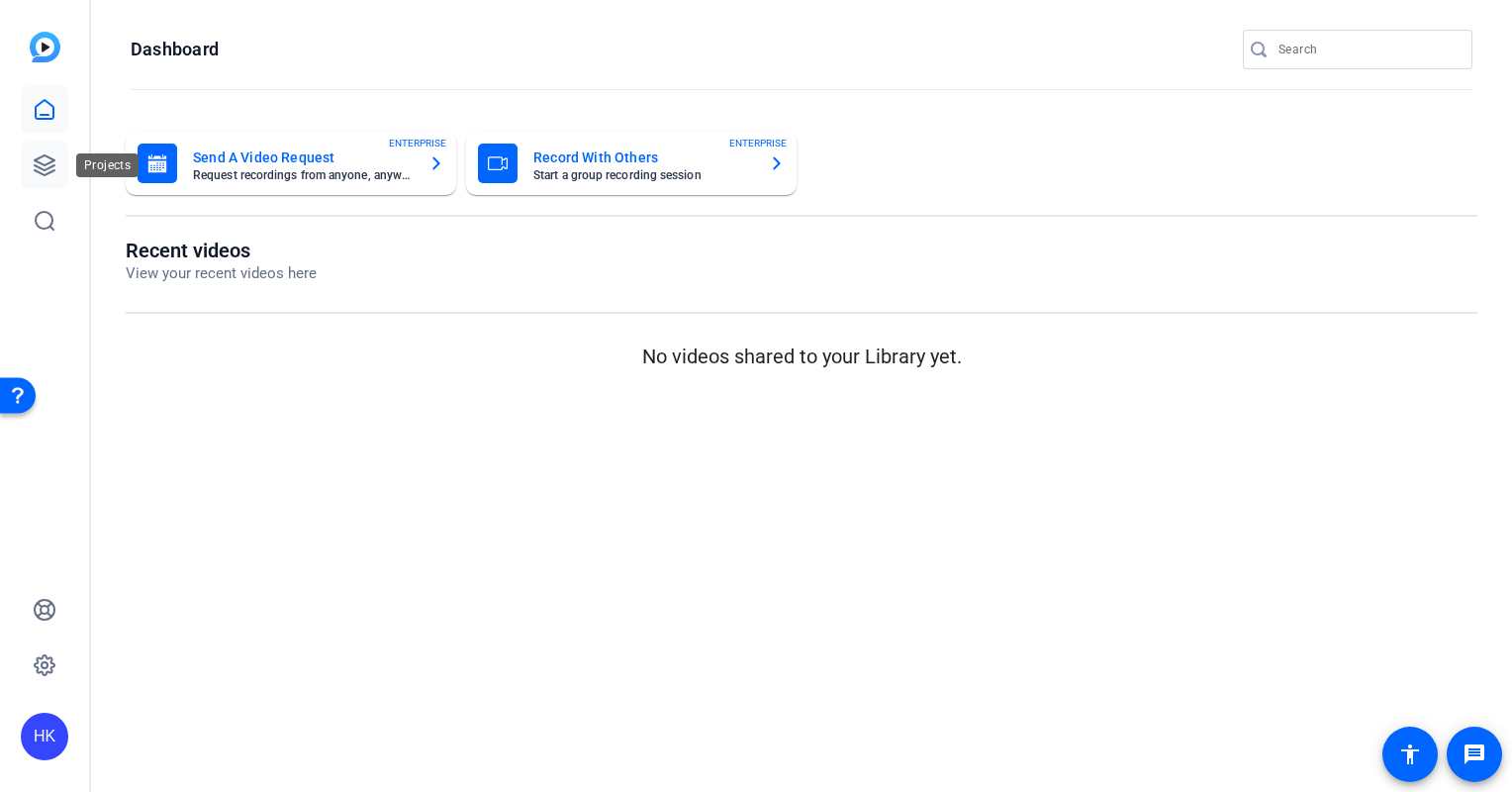 click 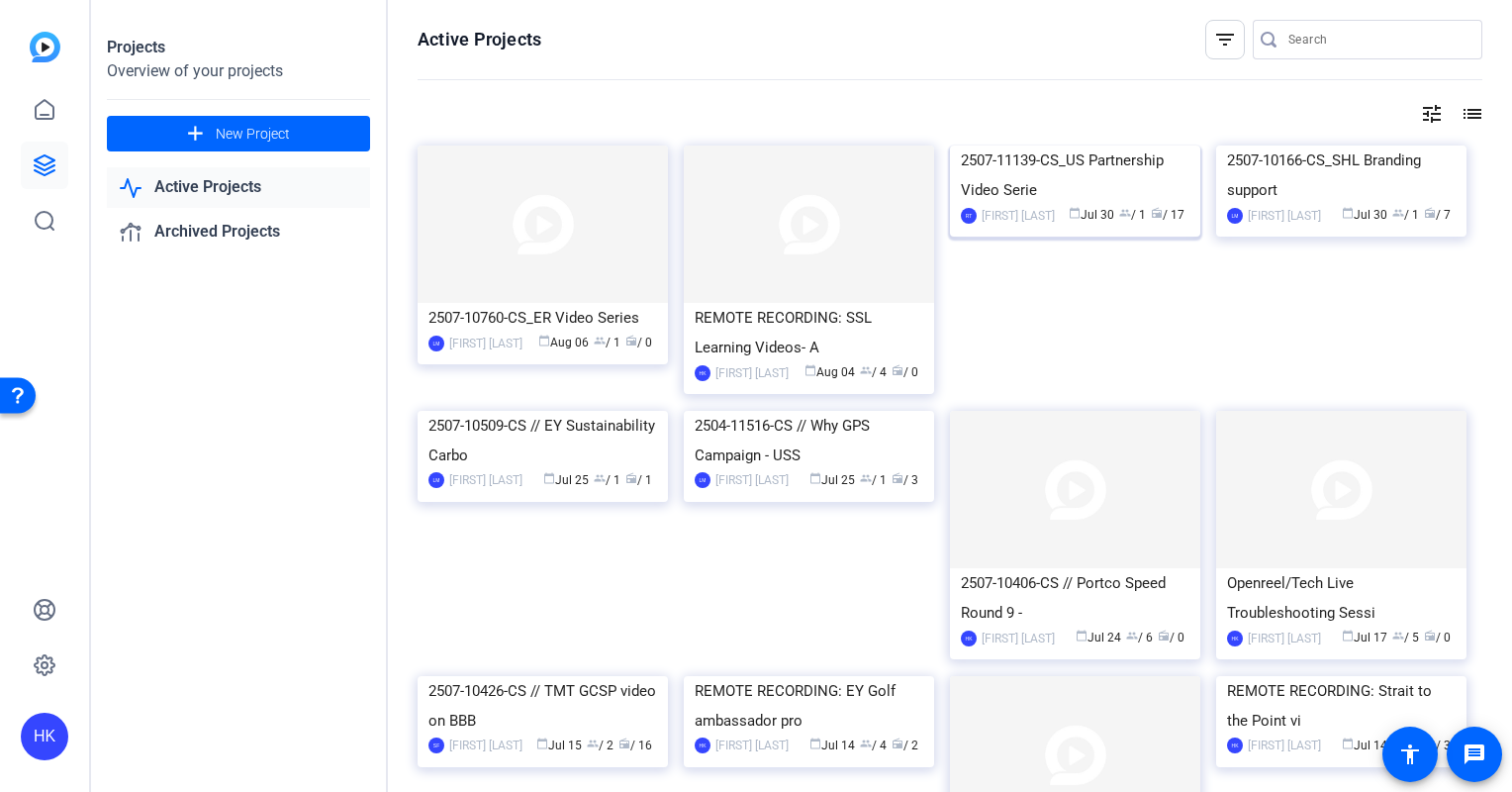 click on "2507-11139-CS_US Partnership Video Serie" 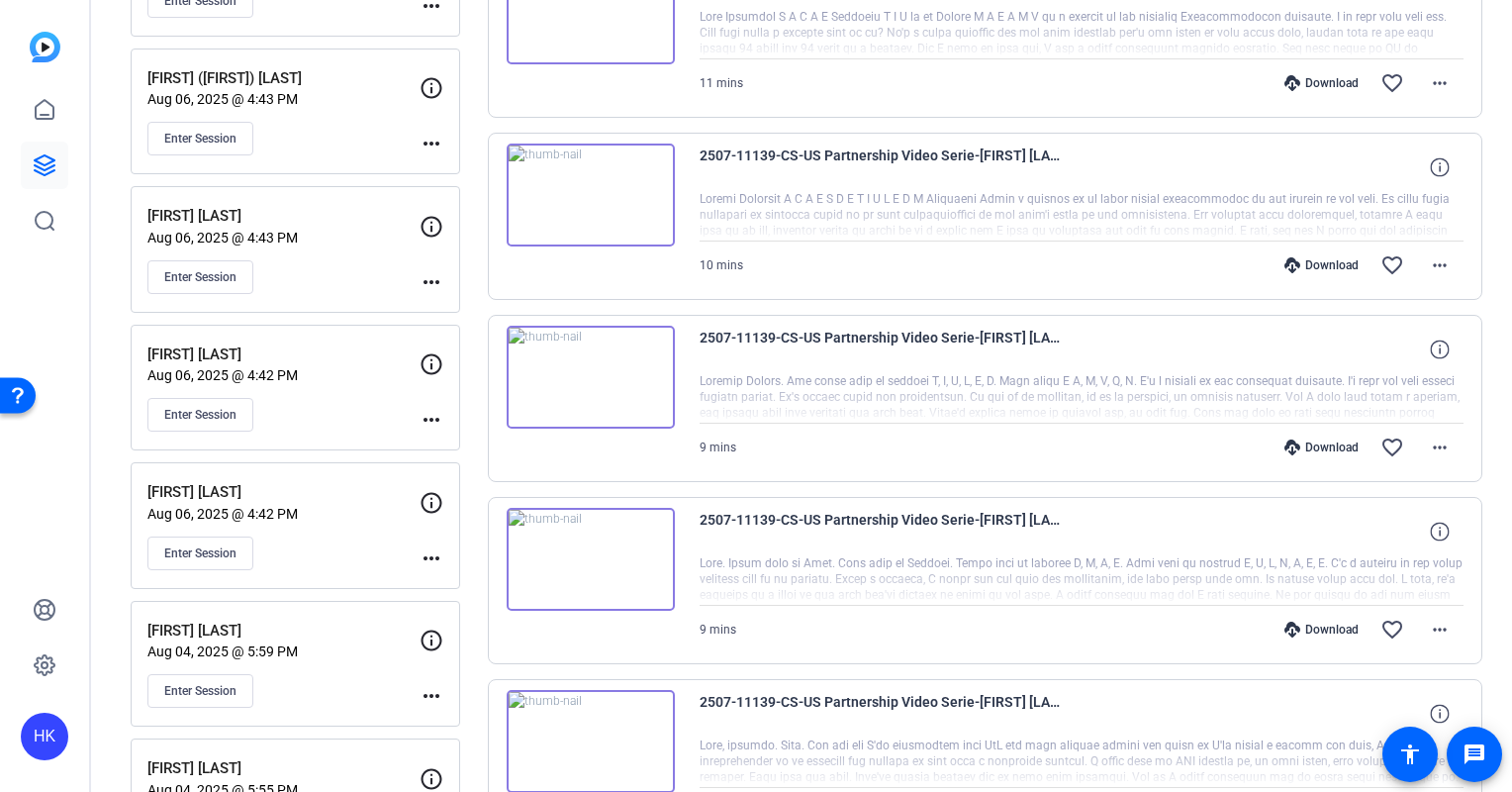scroll, scrollTop: 1220, scrollLeft: 0, axis: vertical 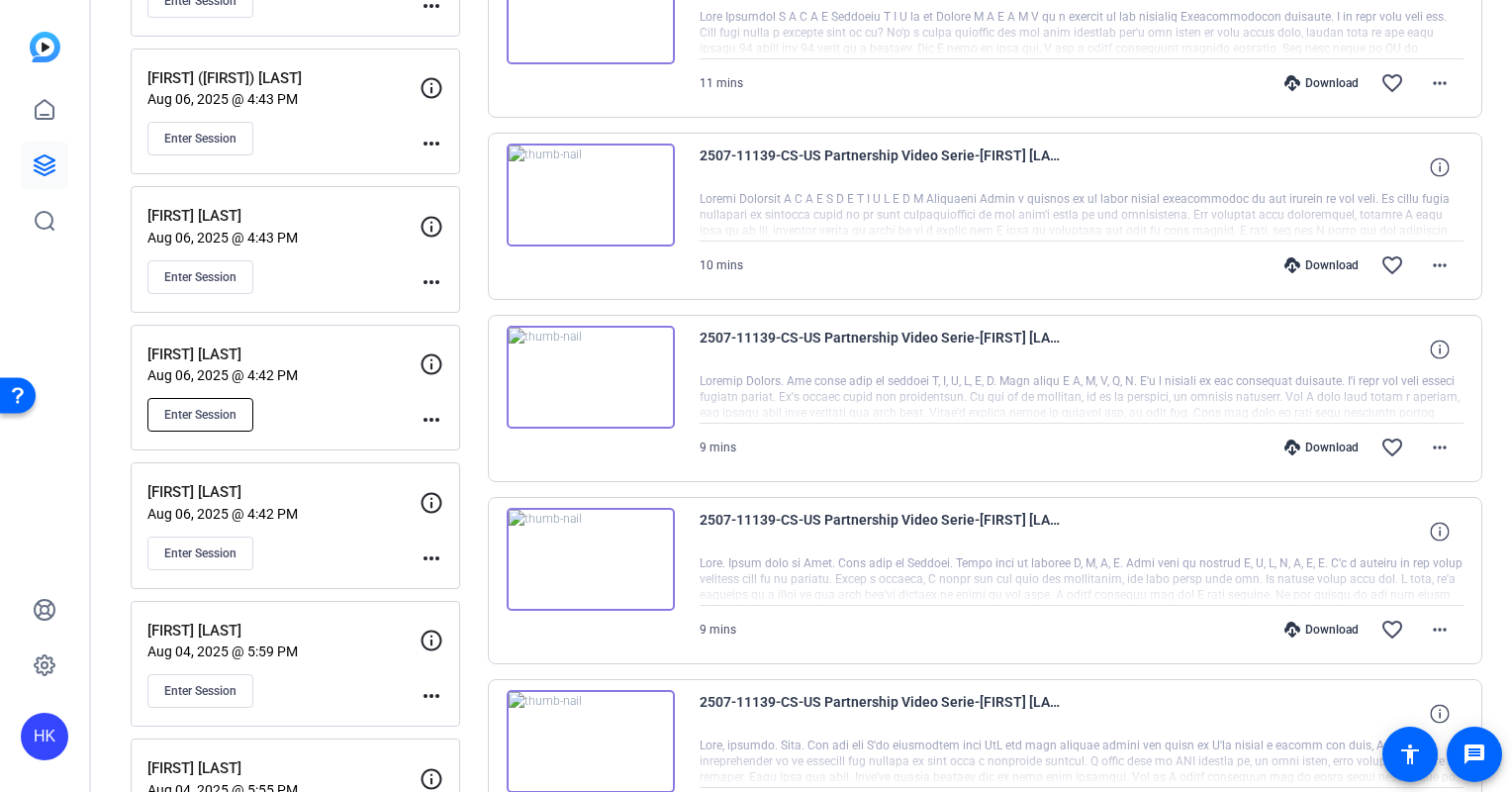 click on "Enter Session" 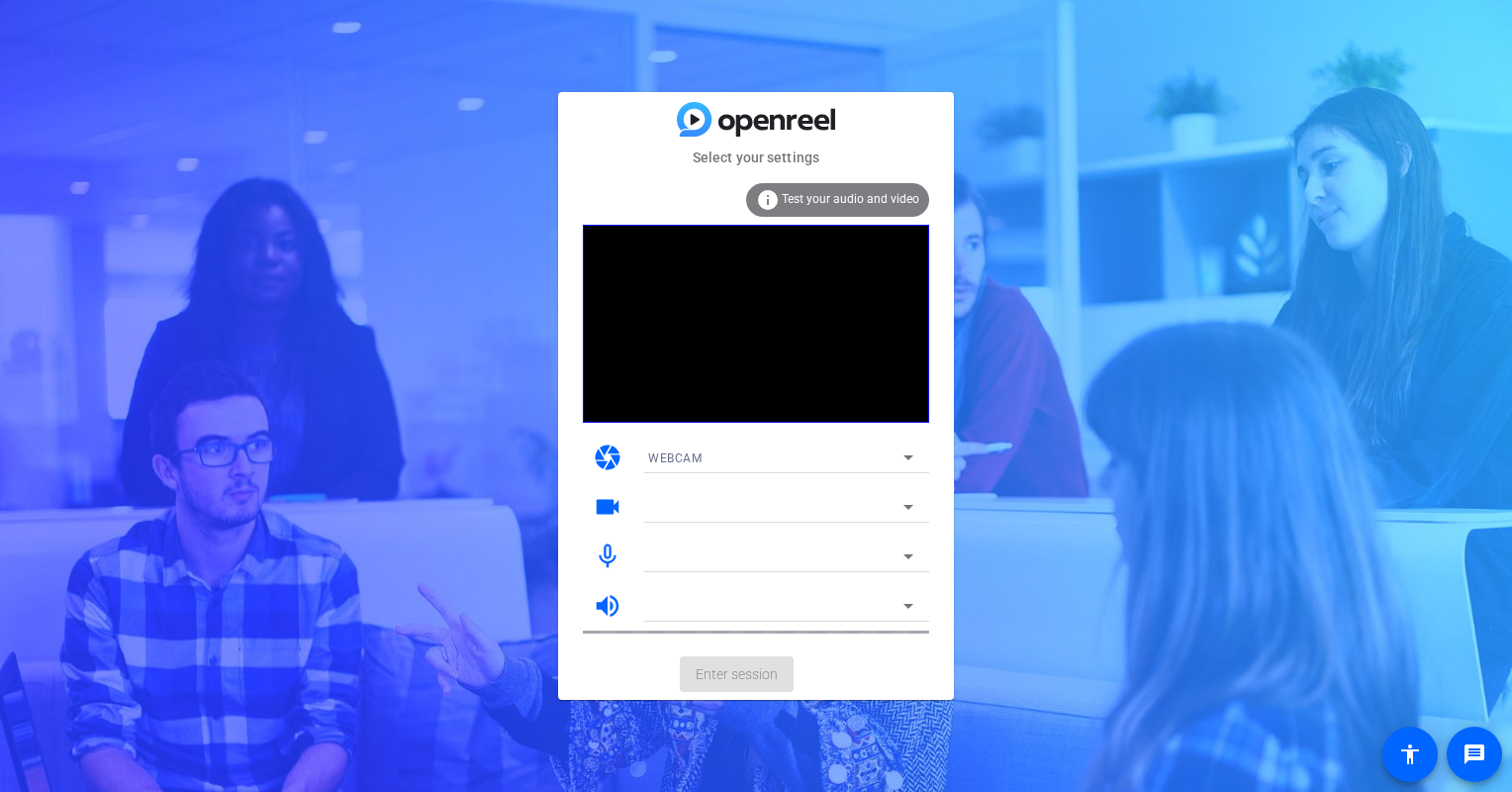 scroll, scrollTop: 0, scrollLeft: 0, axis: both 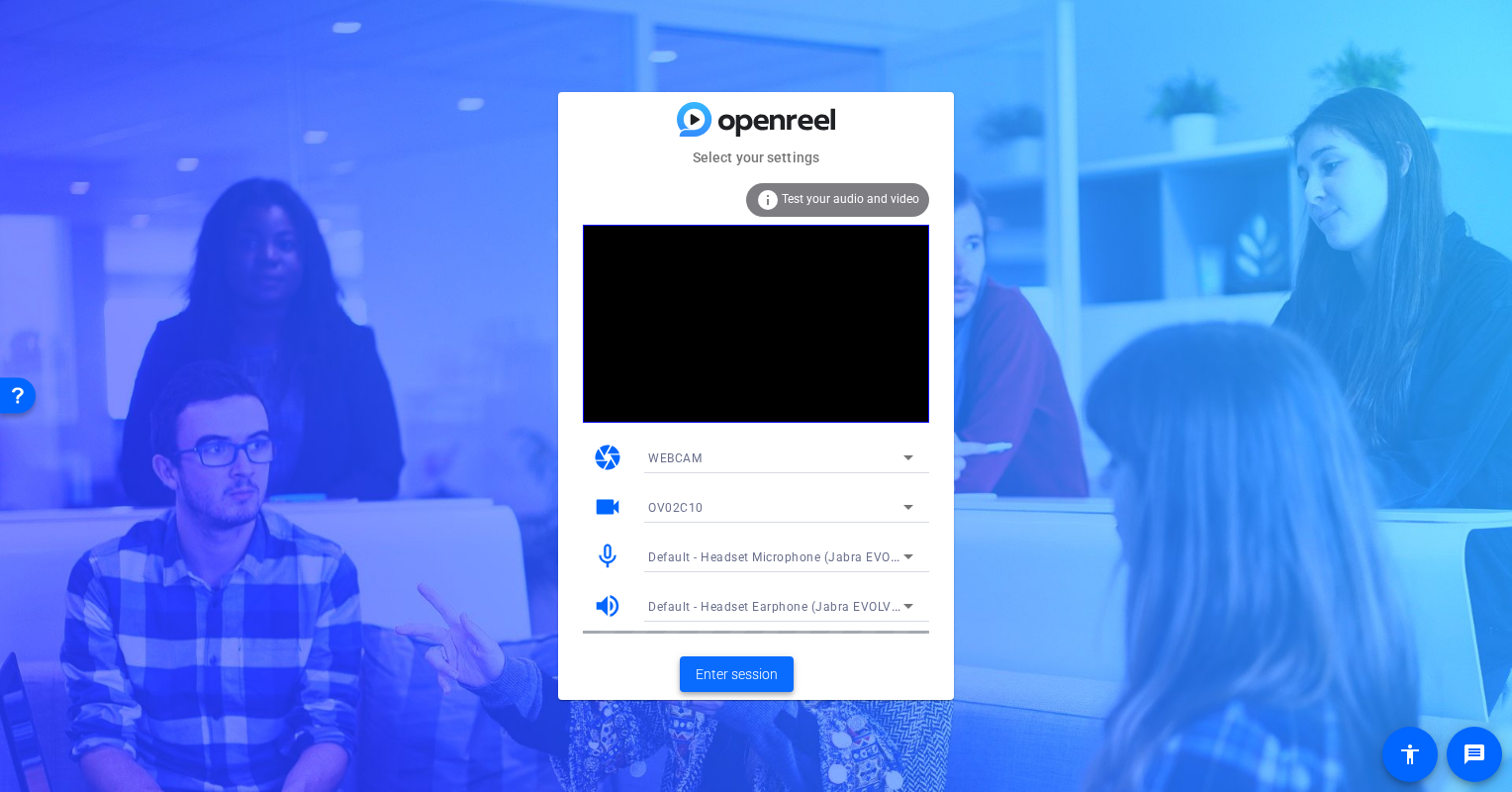 click on "Enter session" 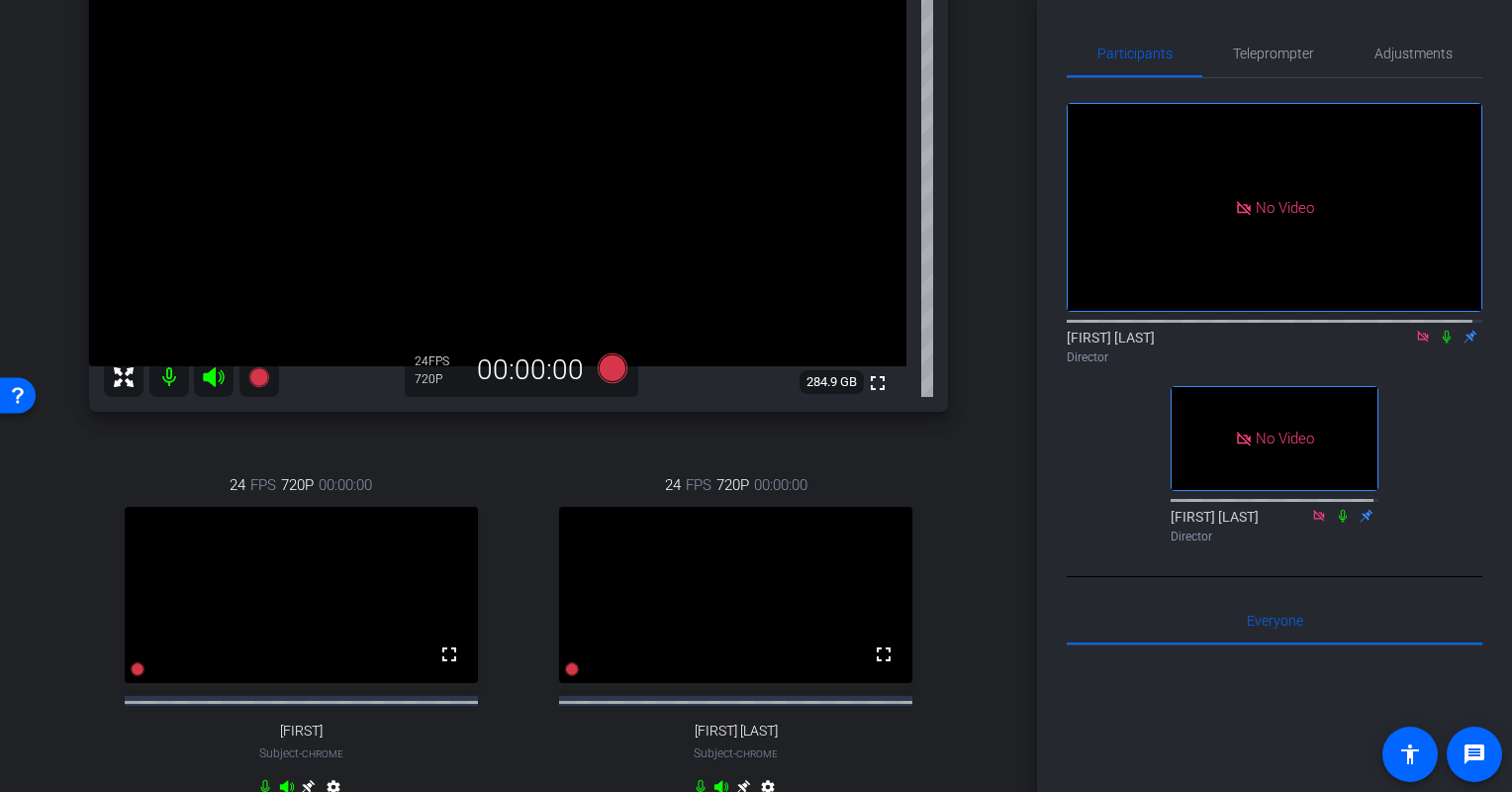 scroll, scrollTop: 437, scrollLeft: 0, axis: vertical 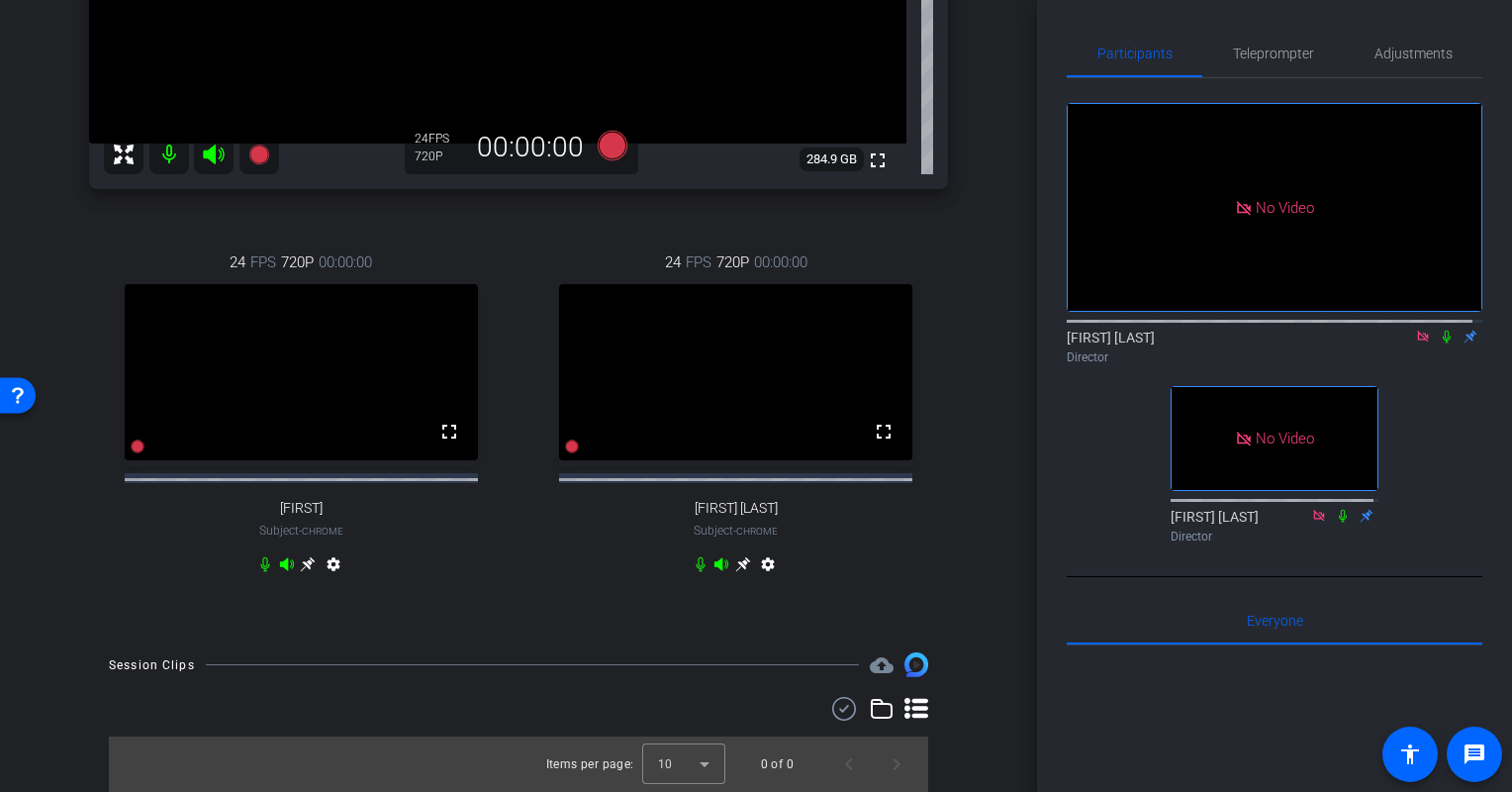 click 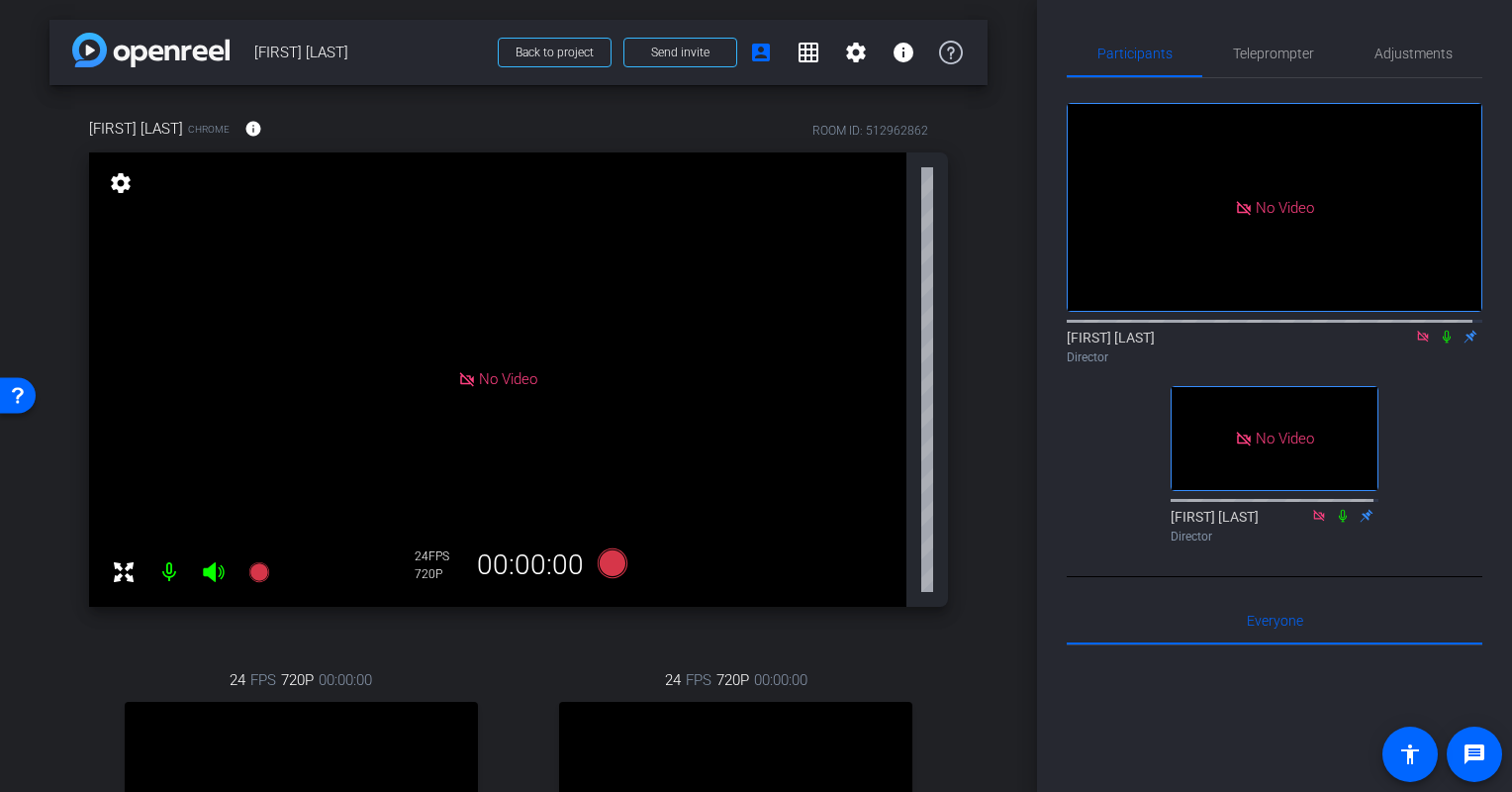scroll, scrollTop: 62, scrollLeft: 0, axis: vertical 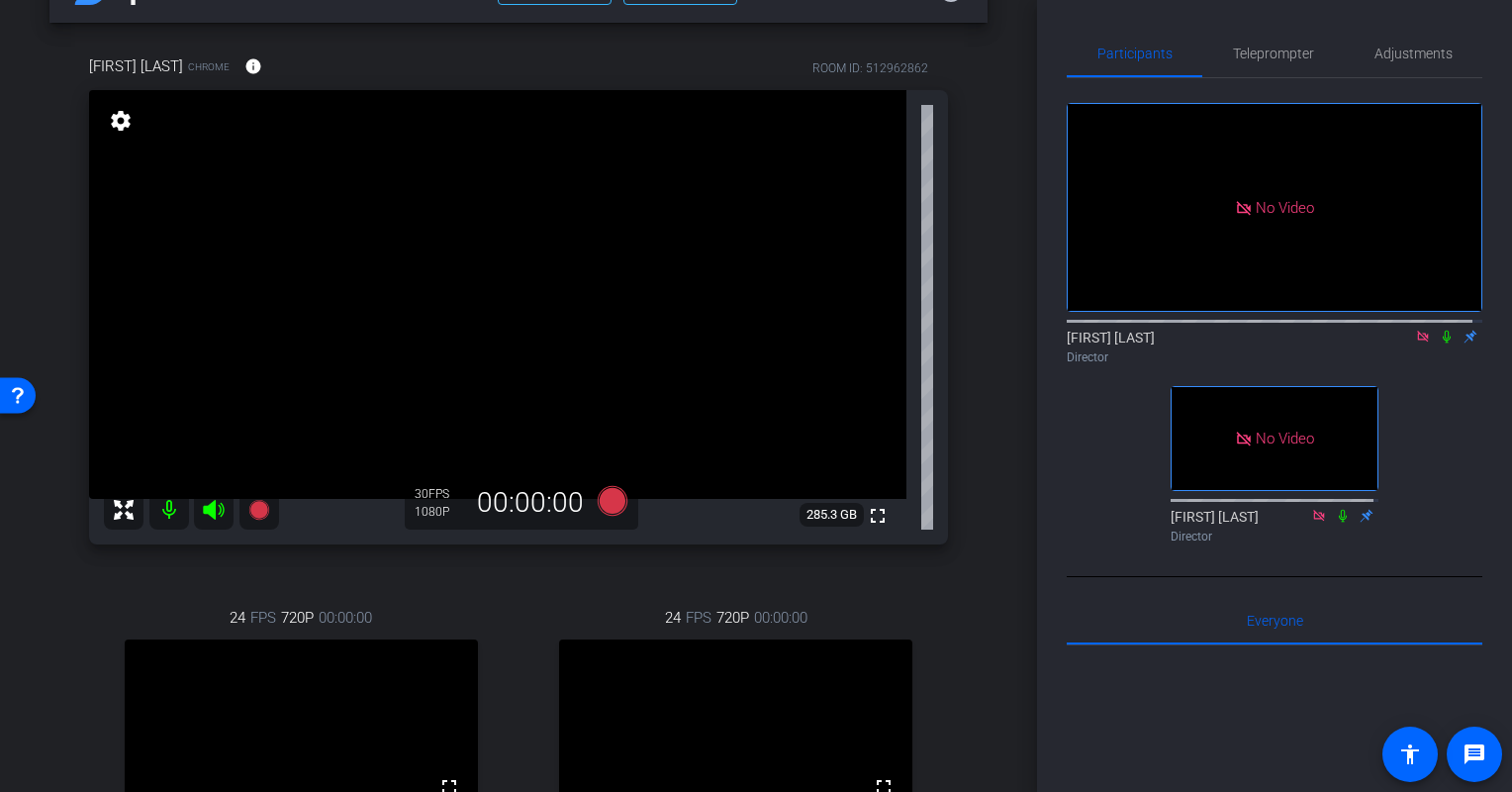 click 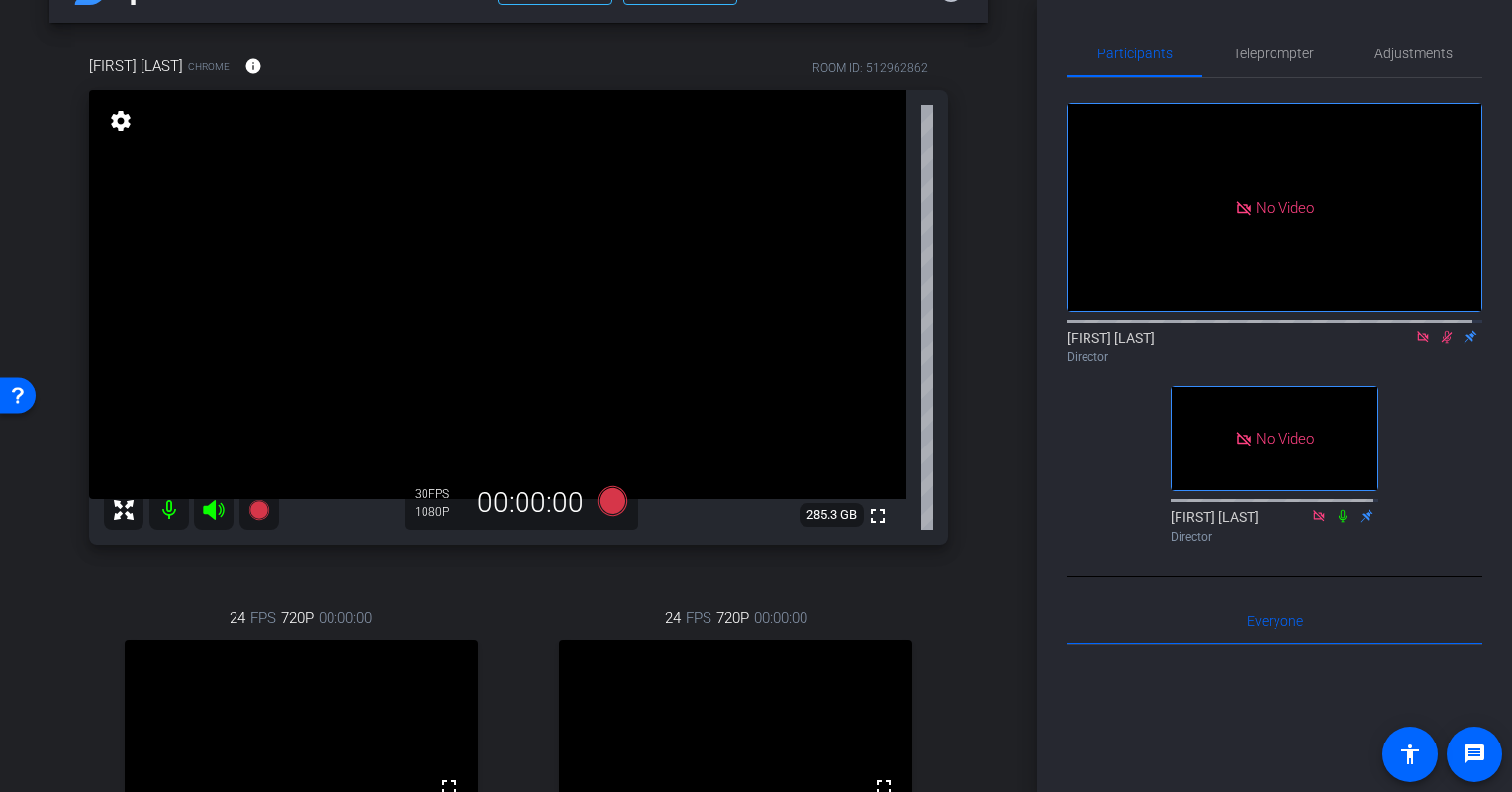 click 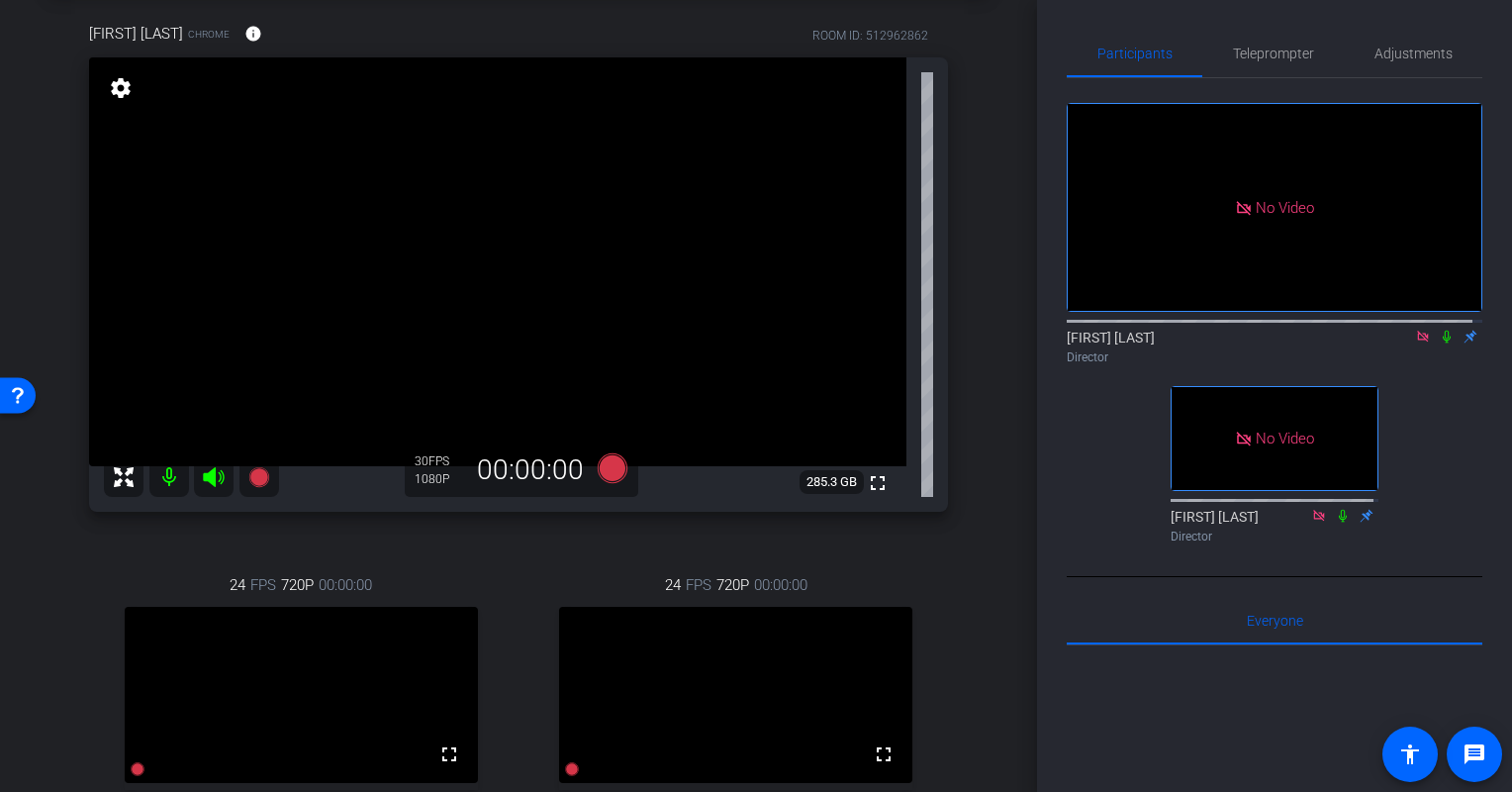 scroll, scrollTop: 95, scrollLeft: 0, axis: vertical 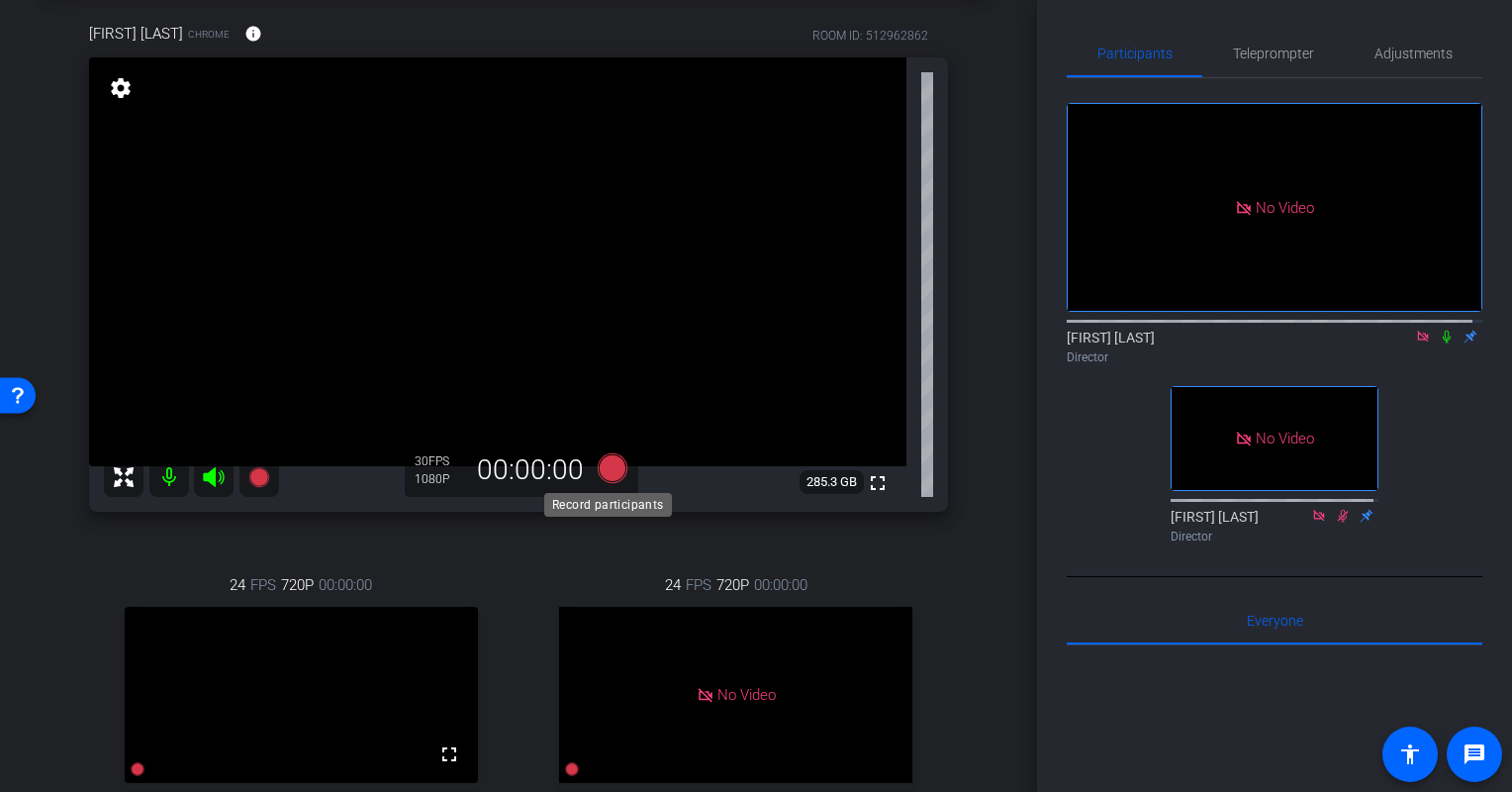 click 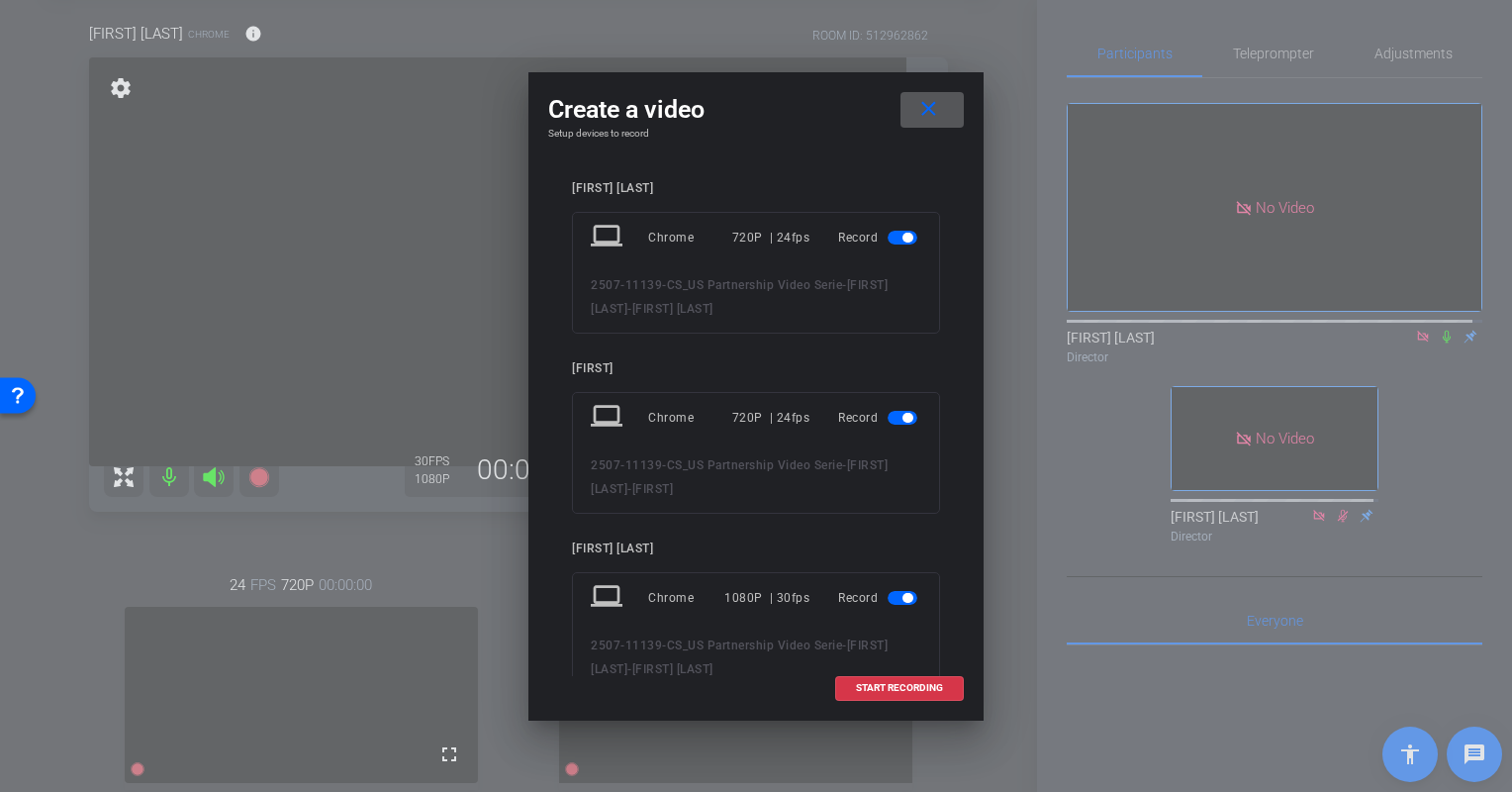 click on "close" at bounding box center (928, 109) 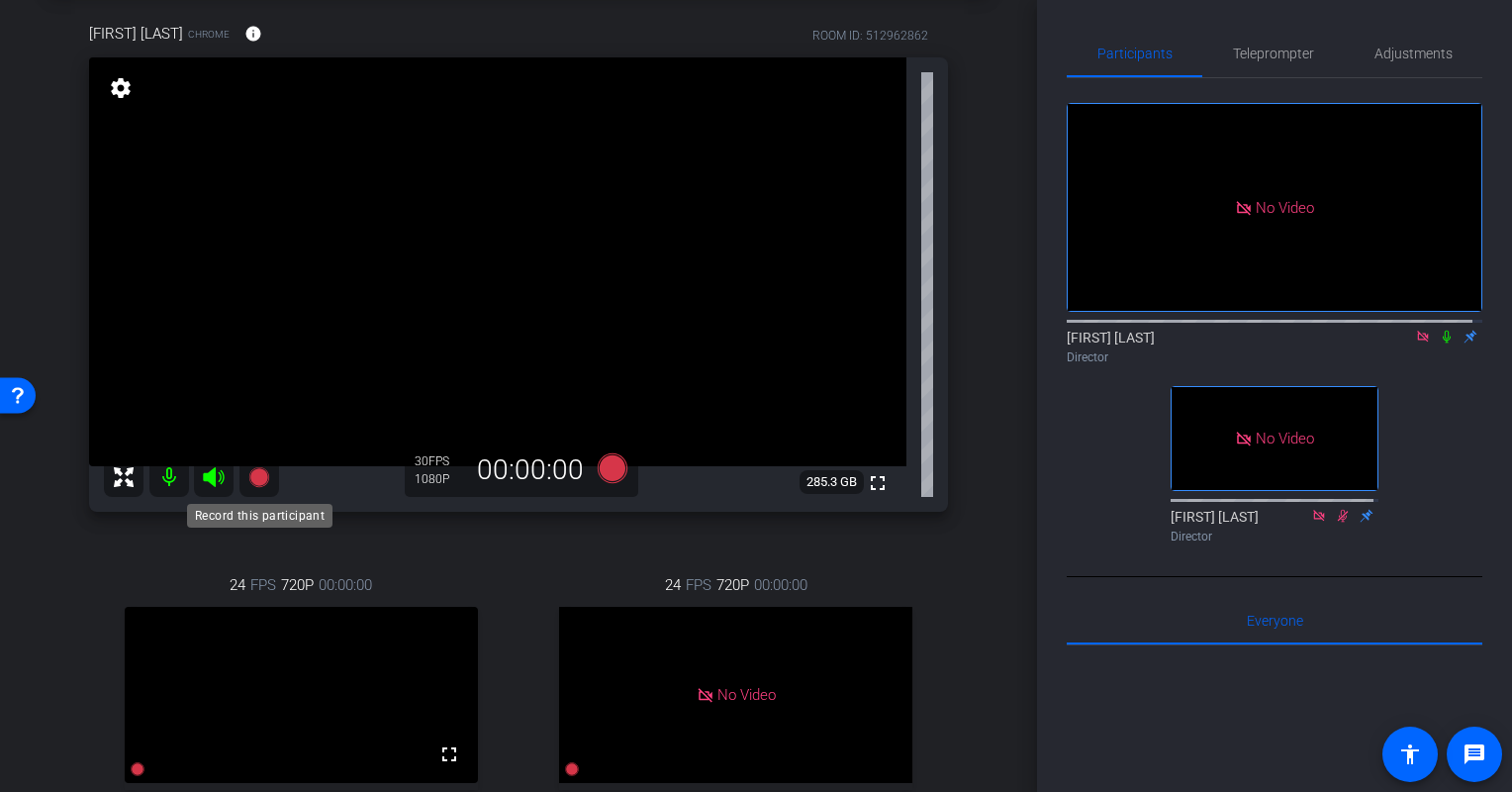 click 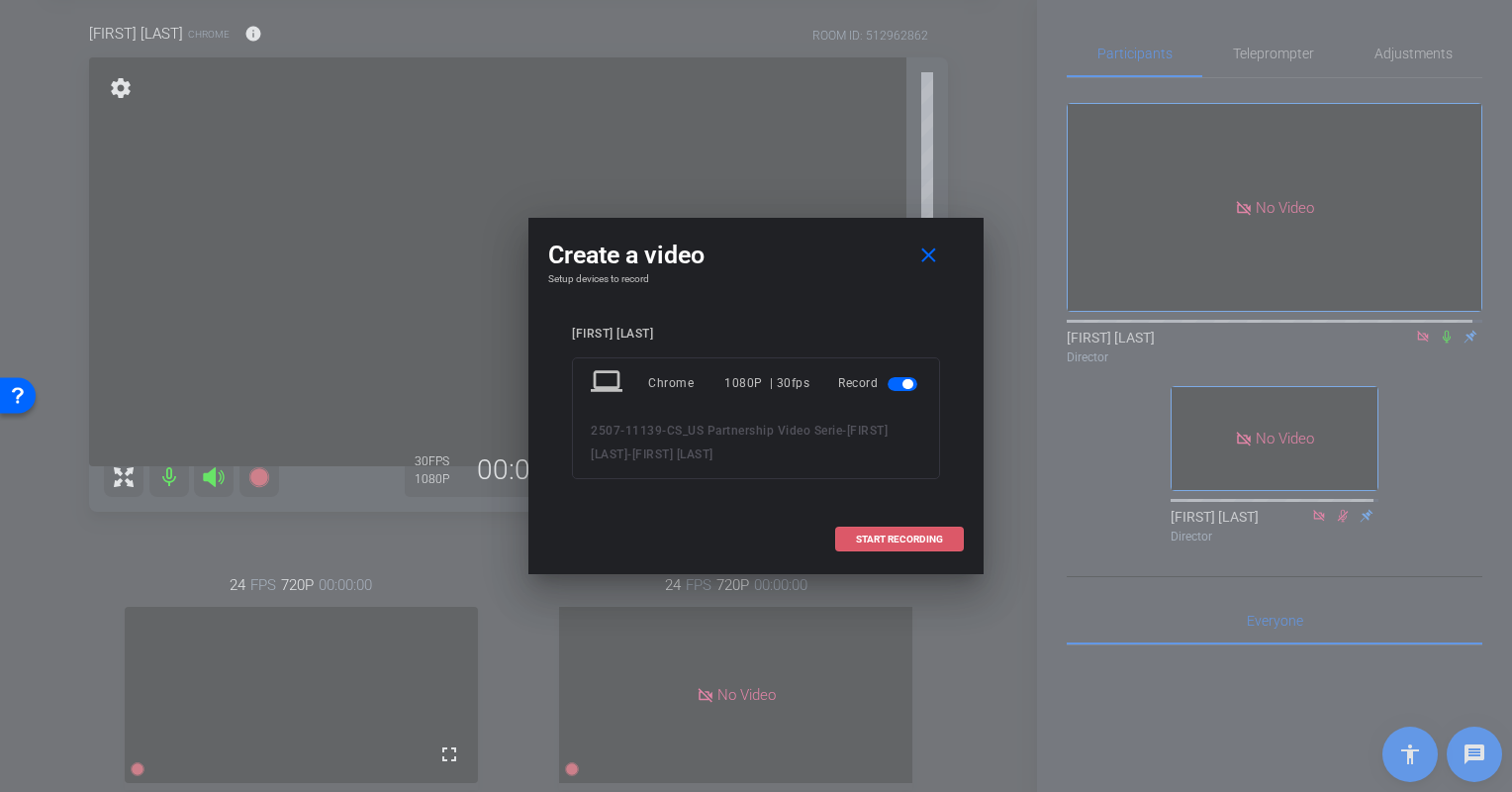 click on "START RECORDING" at bounding box center (899, 540) 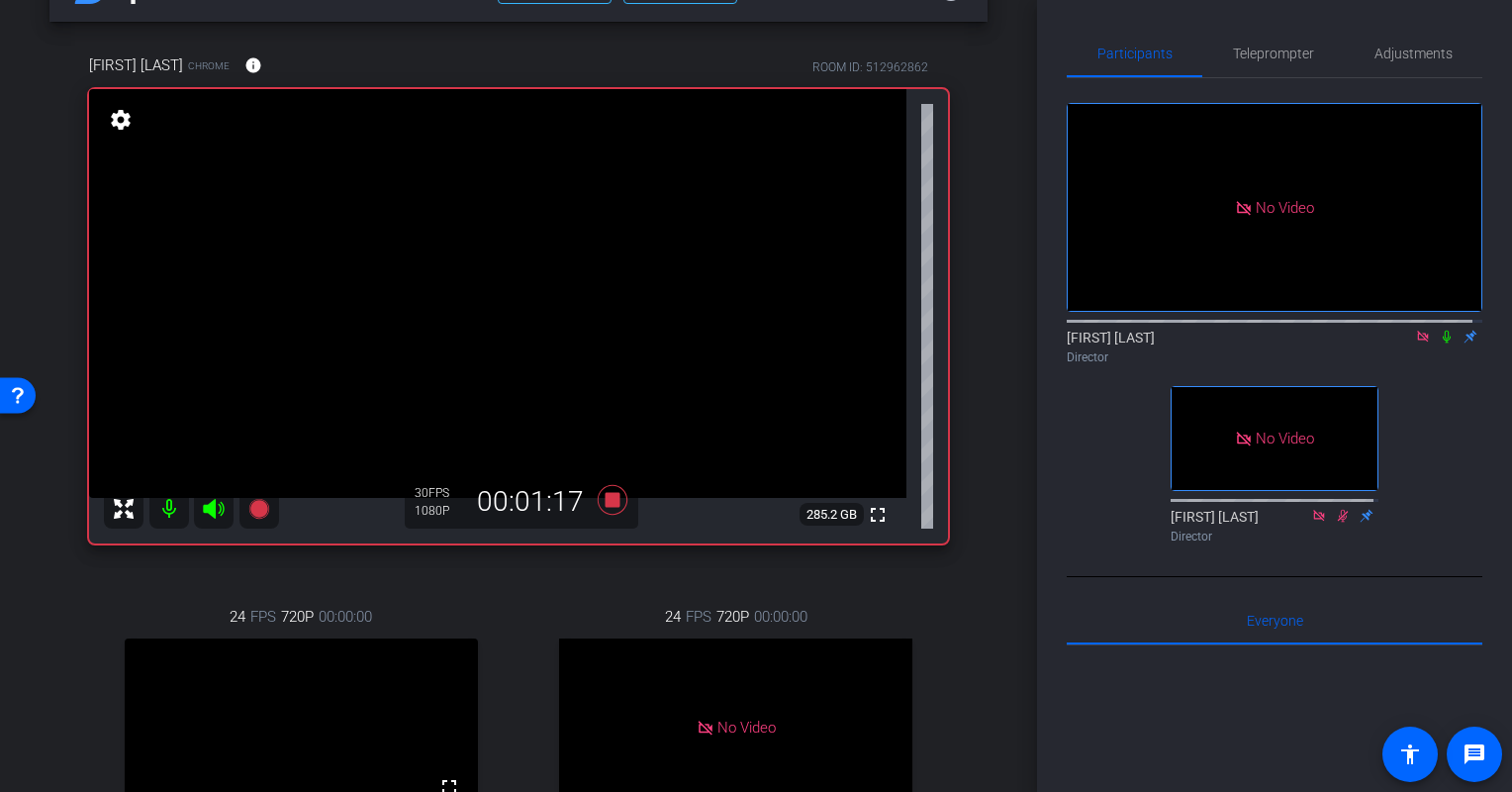 scroll, scrollTop: 0, scrollLeft: 0, axis: both 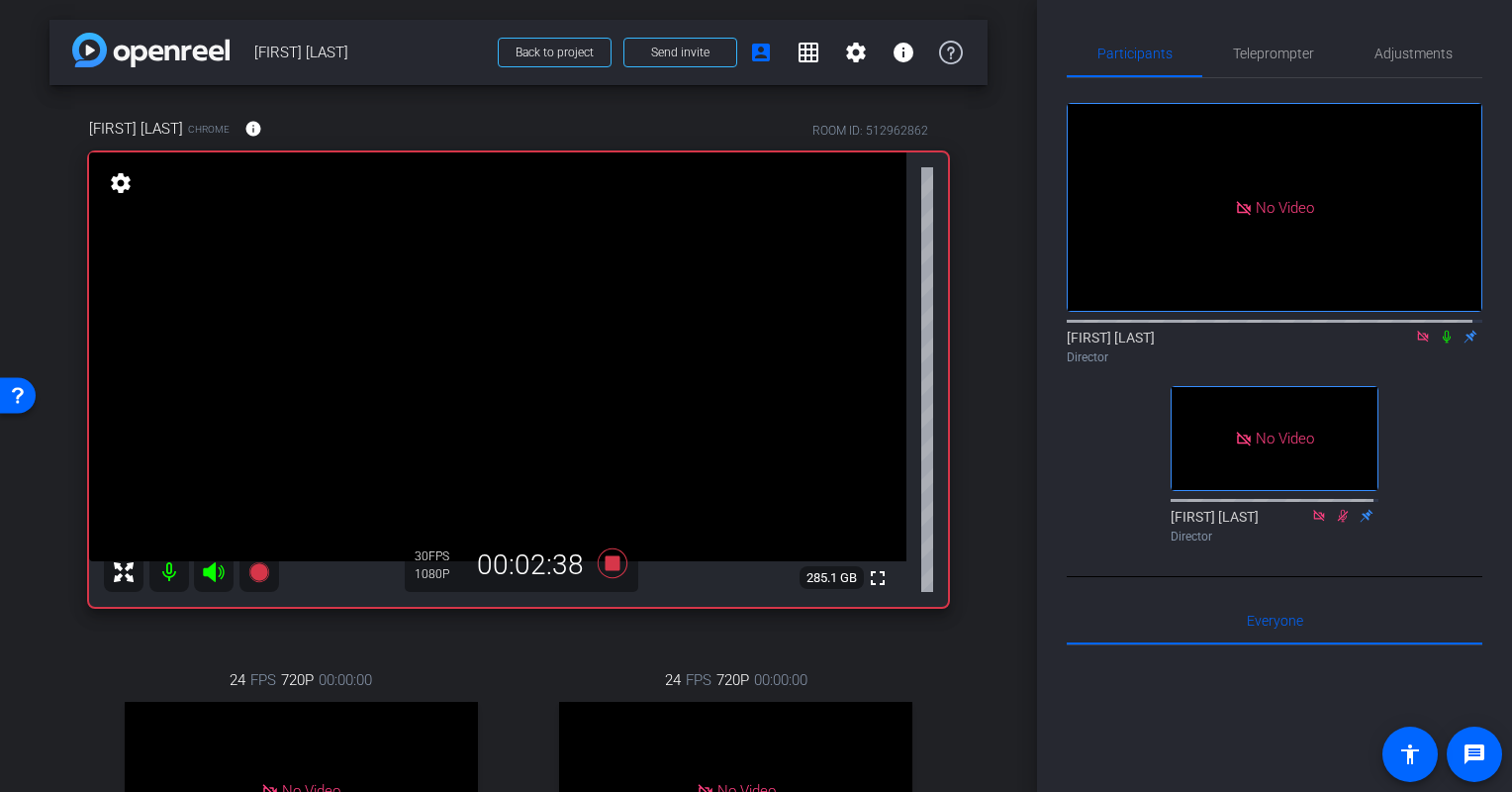 click 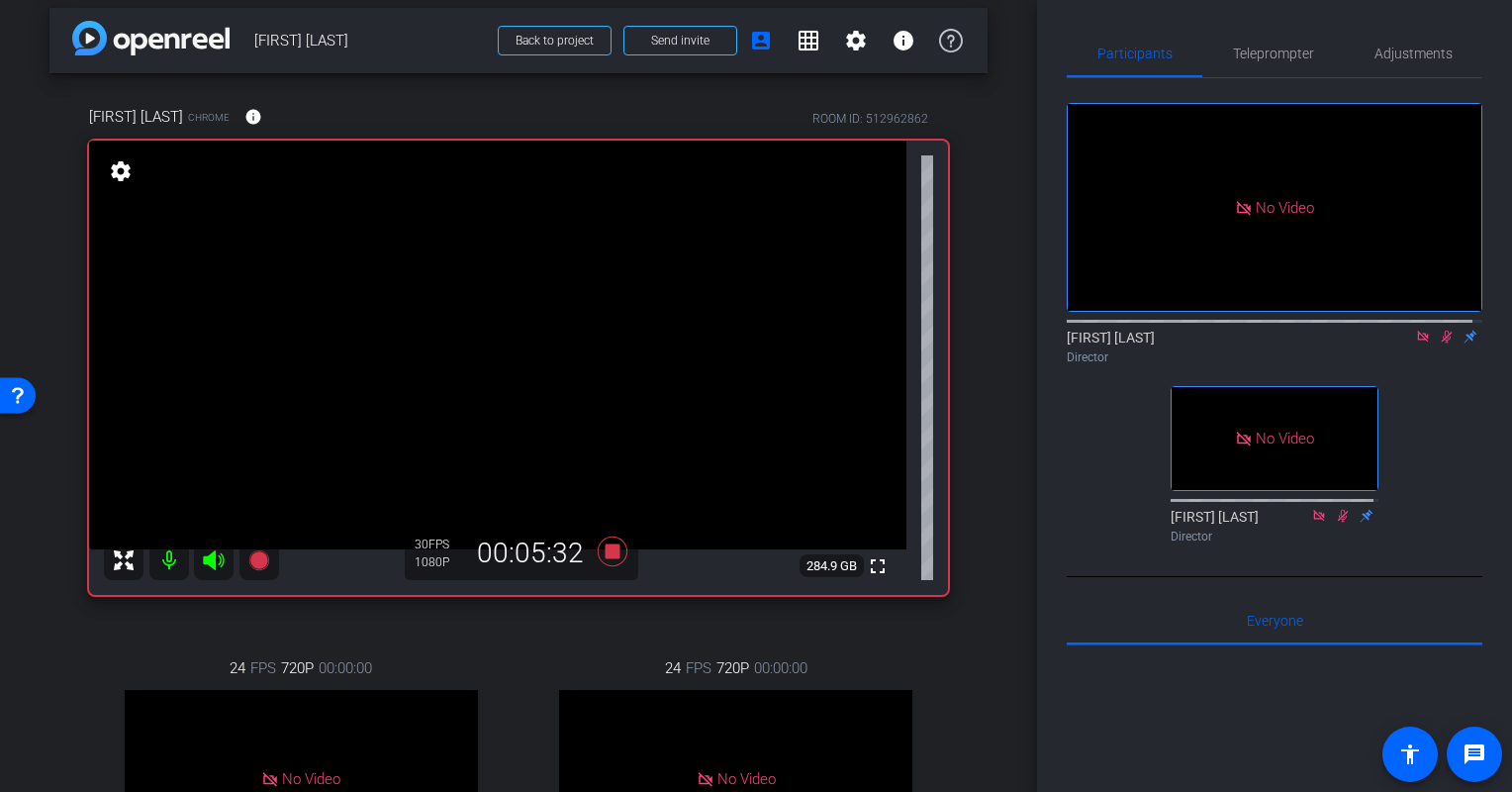 scroll, scrollTop: 0, scrollLeft: 0, axis: both 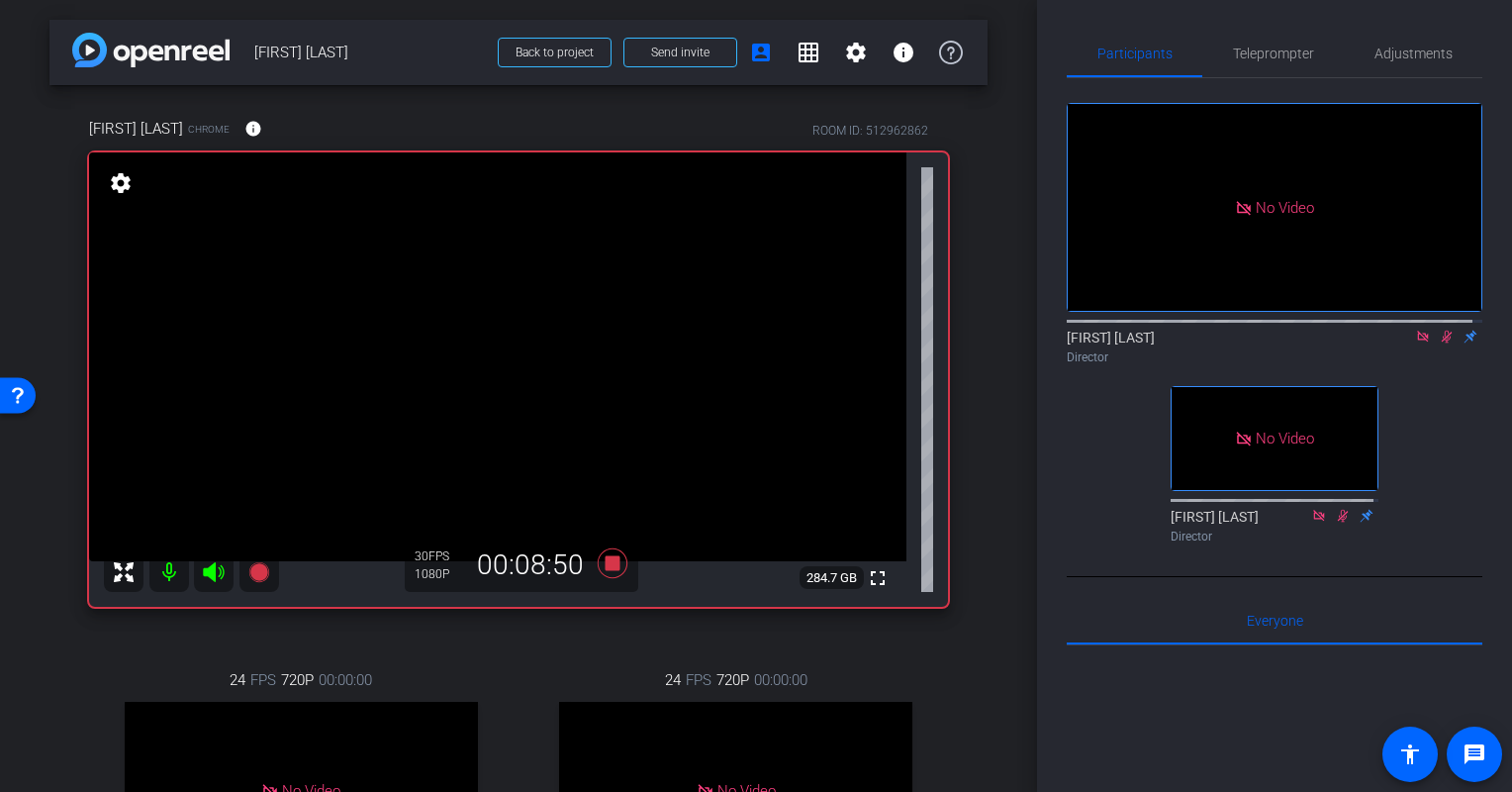 click 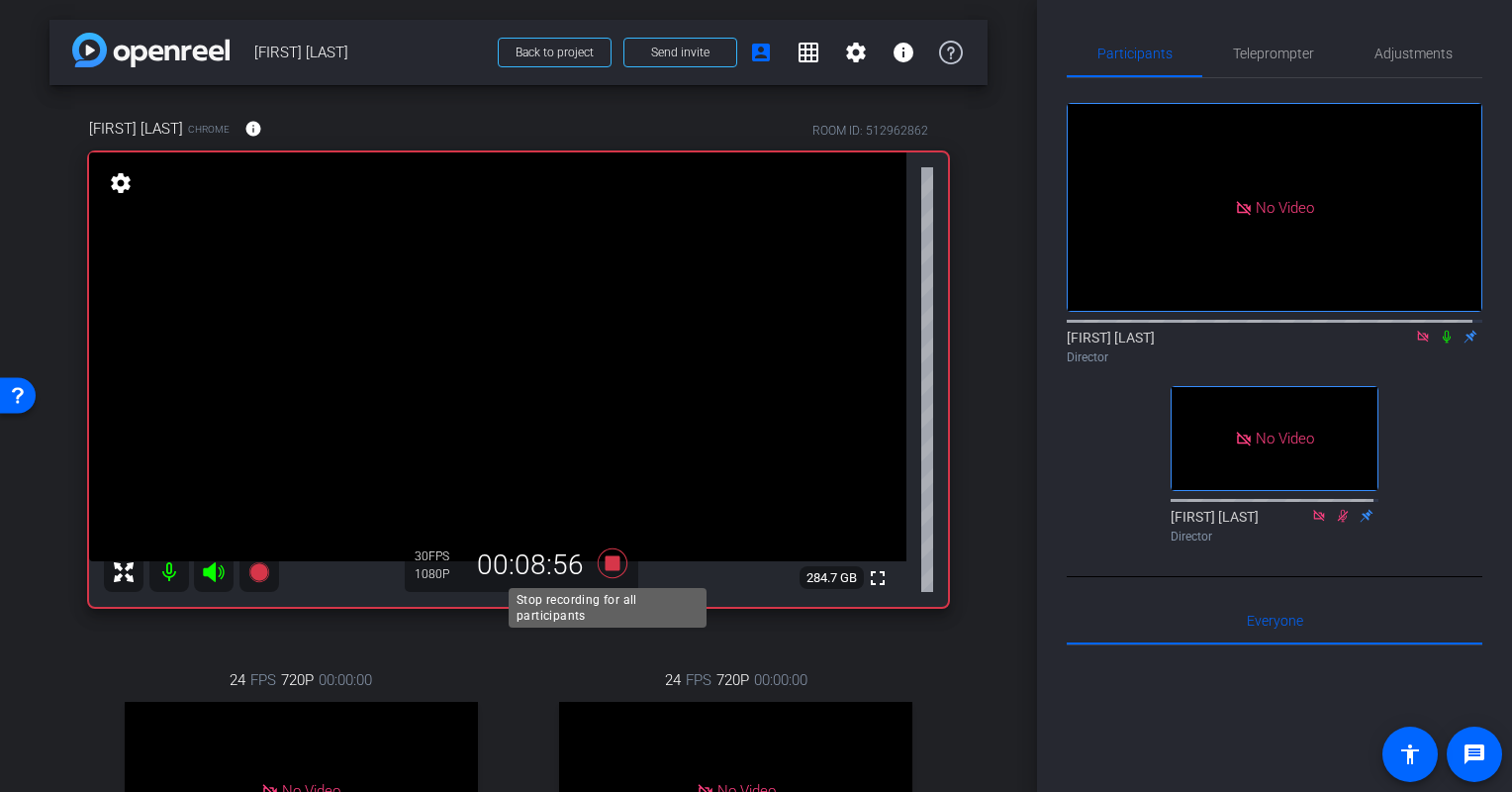 click 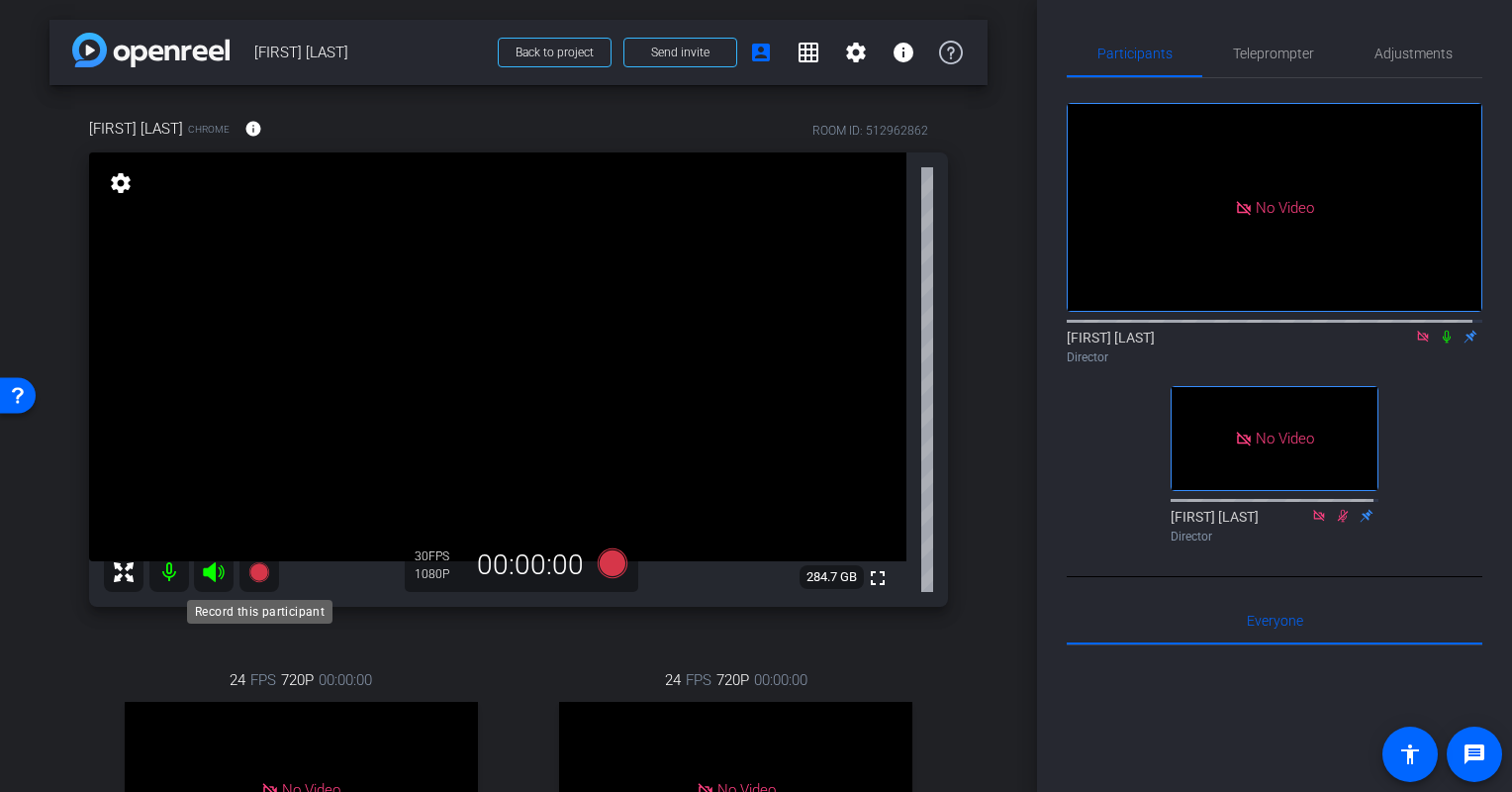 click 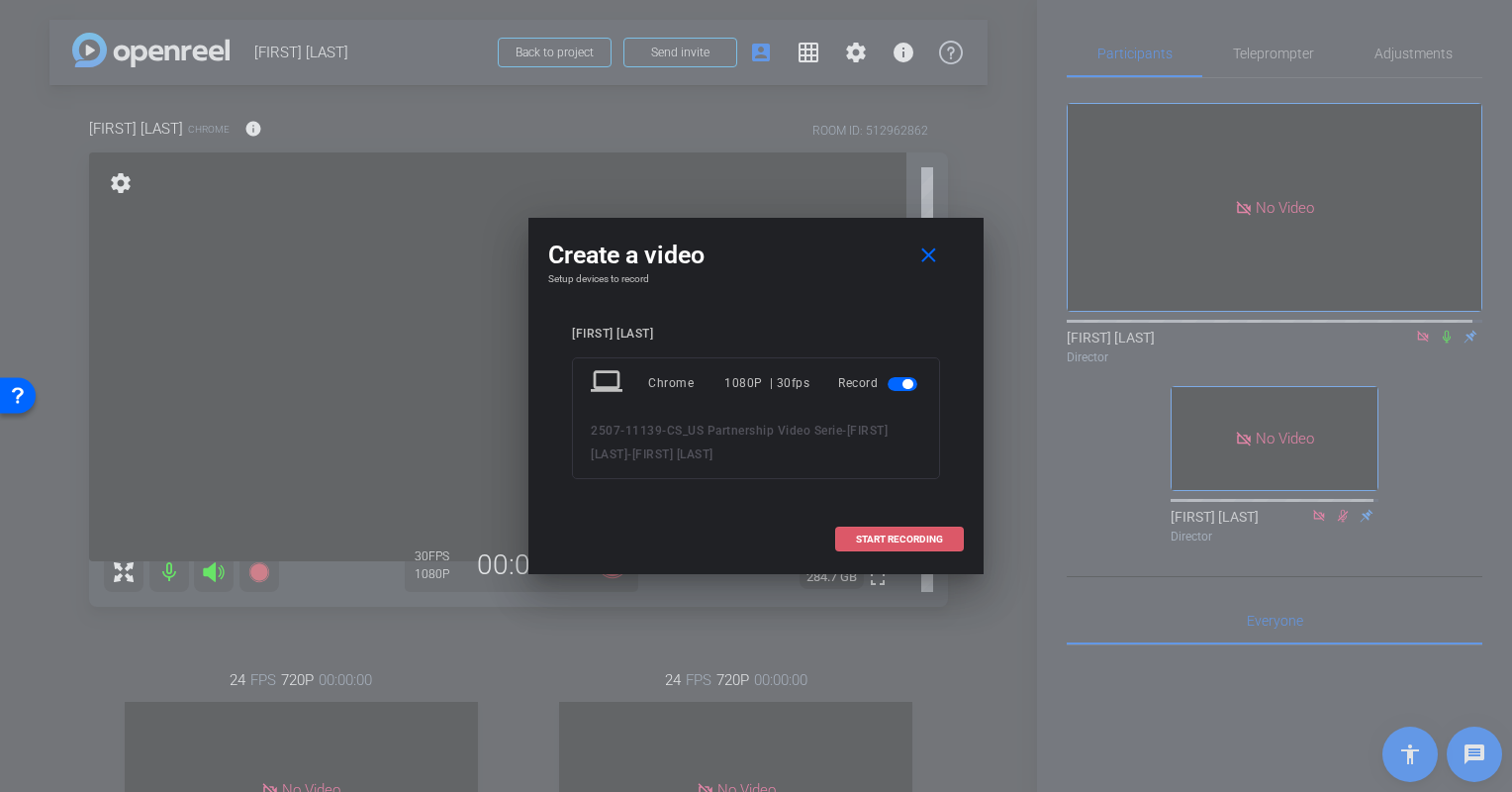 click on "START RECORDING" at bounding box center (899, 540) 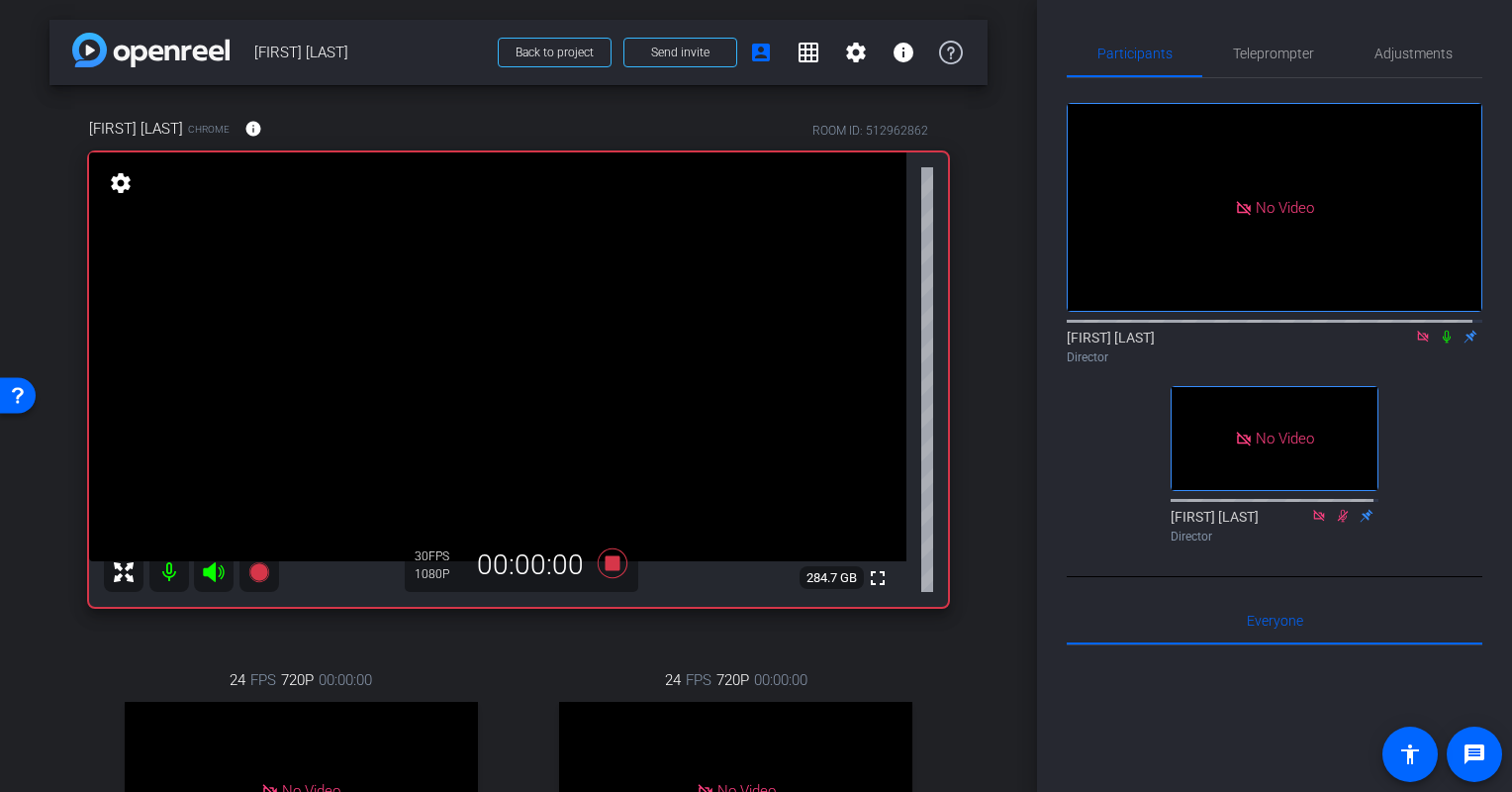 click 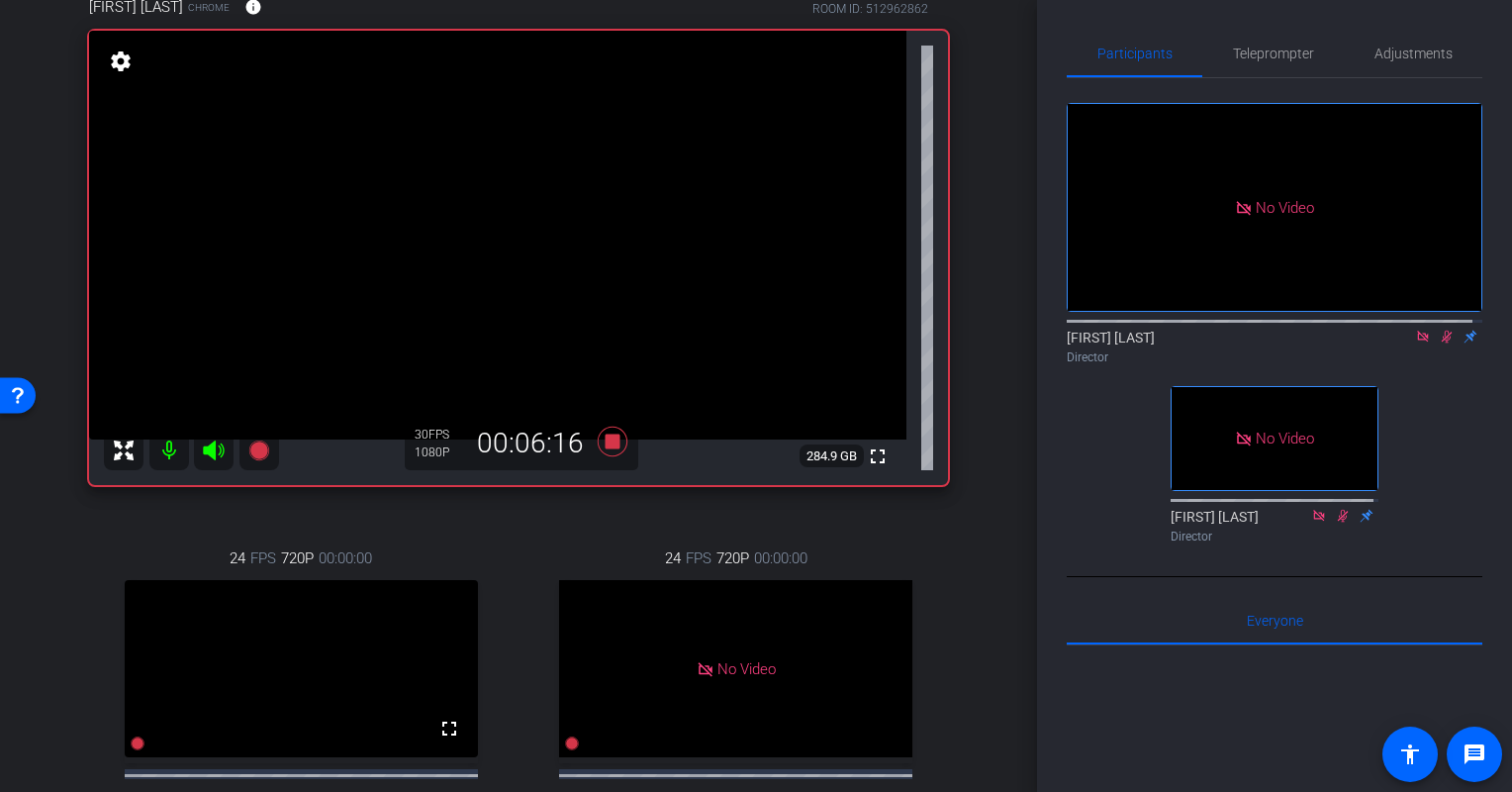 scroll, scrollTop: 117, scrollLeft: 0, axis: vertical 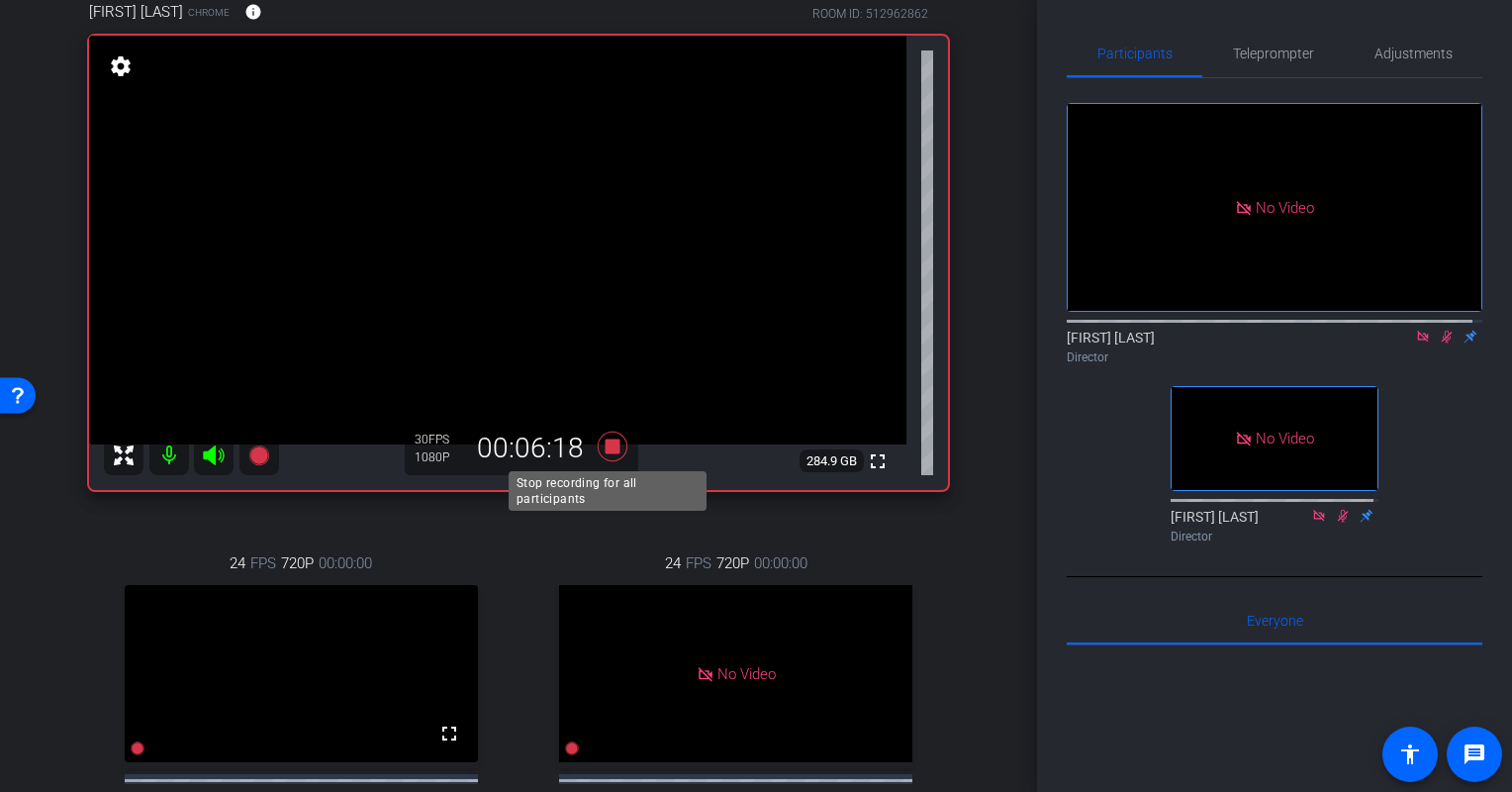 click 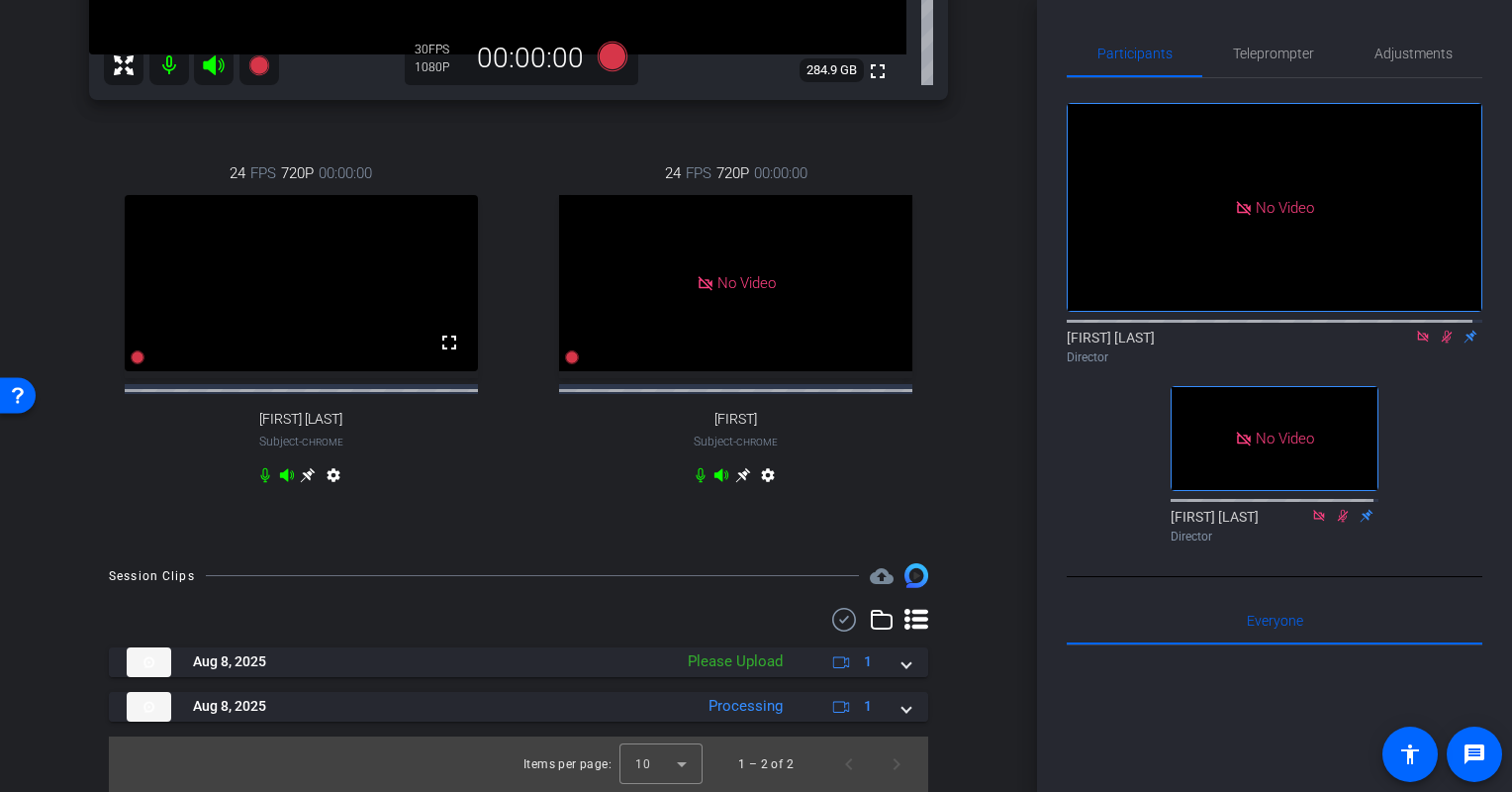scroll, scrollTop: 529, scrollLeft: 0, axis: vertical 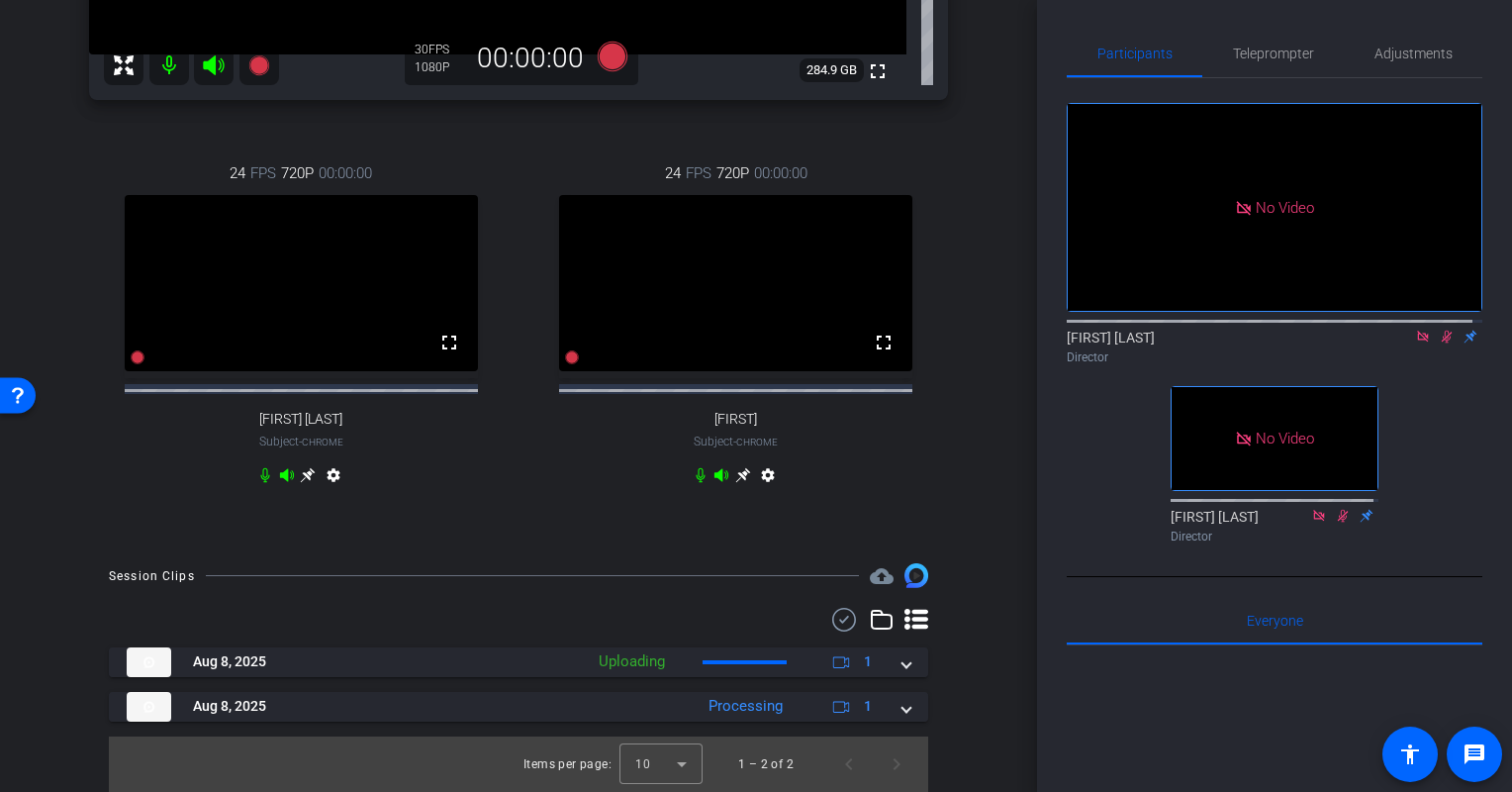 click on "Participants Teleprompter Adjustments  No Video  Hakim Kabbaj
Director   No Video  Lalo Moreno
Director   Everyone  0 Mark all read To: Everyone Mark all read Select Source Teleprompter Speed 3X (130 words/minute) Font Size 30px Screen Setup Teleprompter Top Background White - text in black  Script  0 Words
Create new script               Play        Play from this location               Play Selected        Play and display the selected text only Bold Italic Enter script here...
Play
Restart" 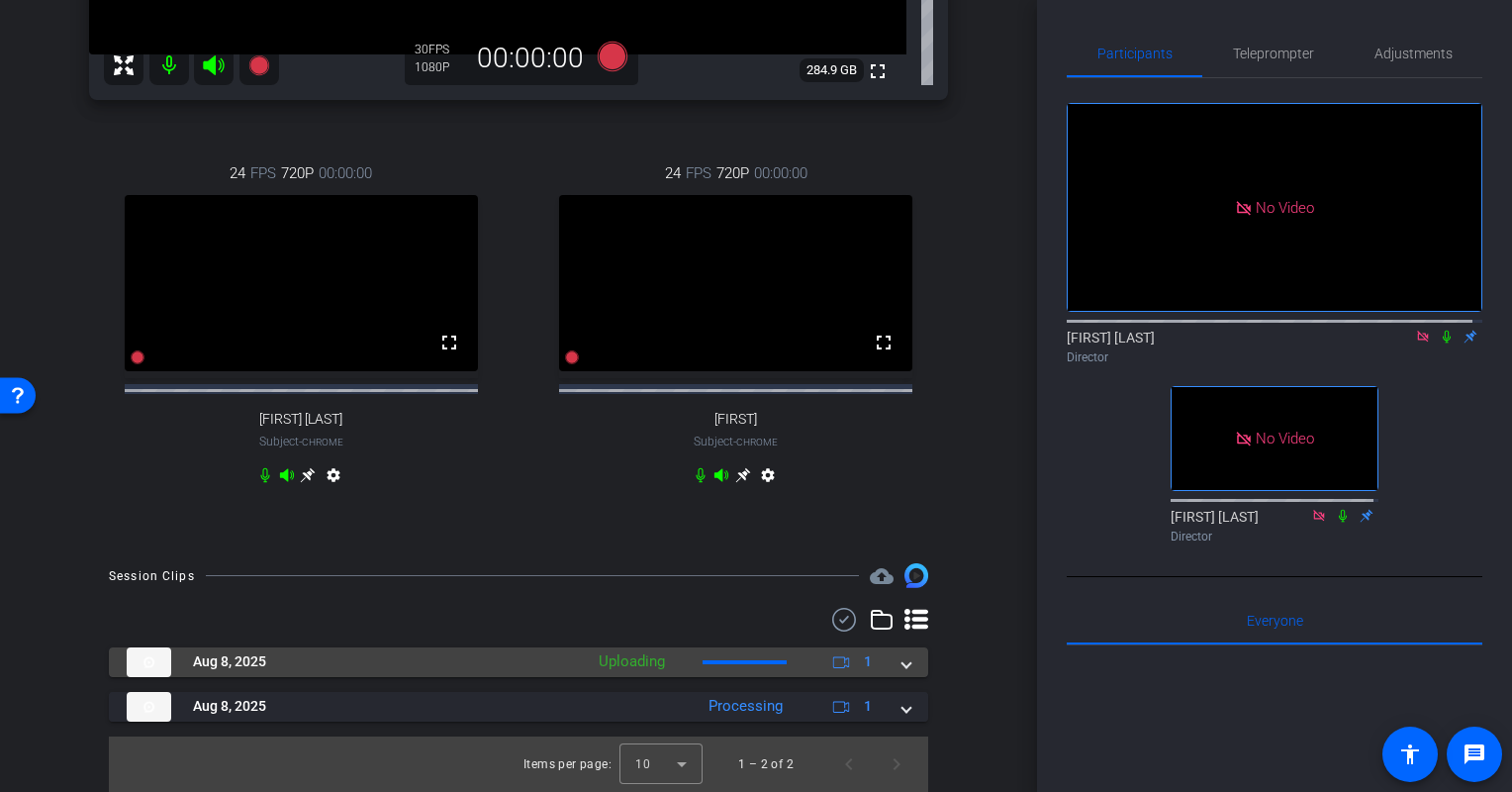 click on "Aug 8, 2025  Uploading
1" at bounding box center [519, 662] 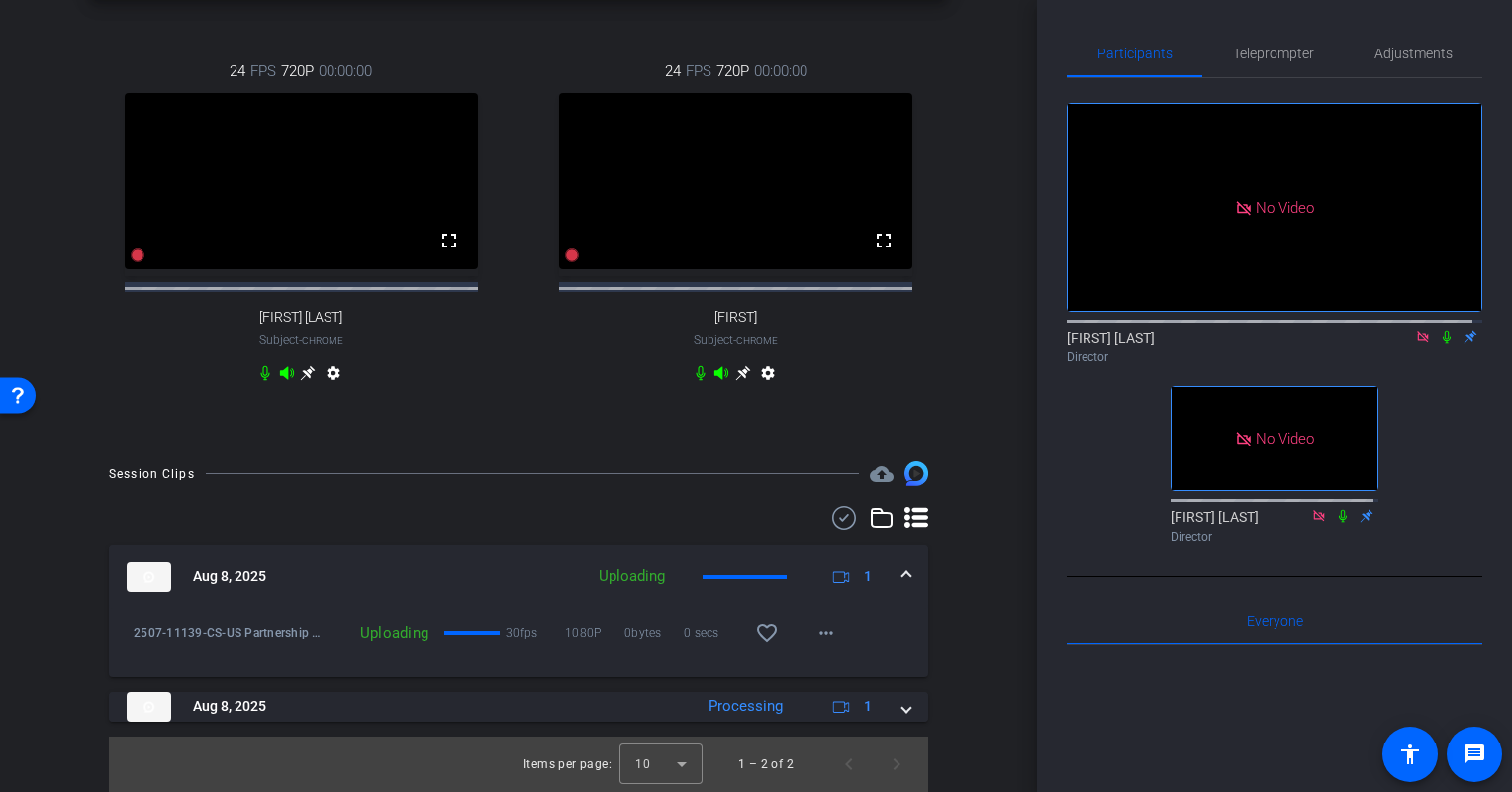 scroll, scrollTop: 630, scrollLeft: 0, axis: vertical 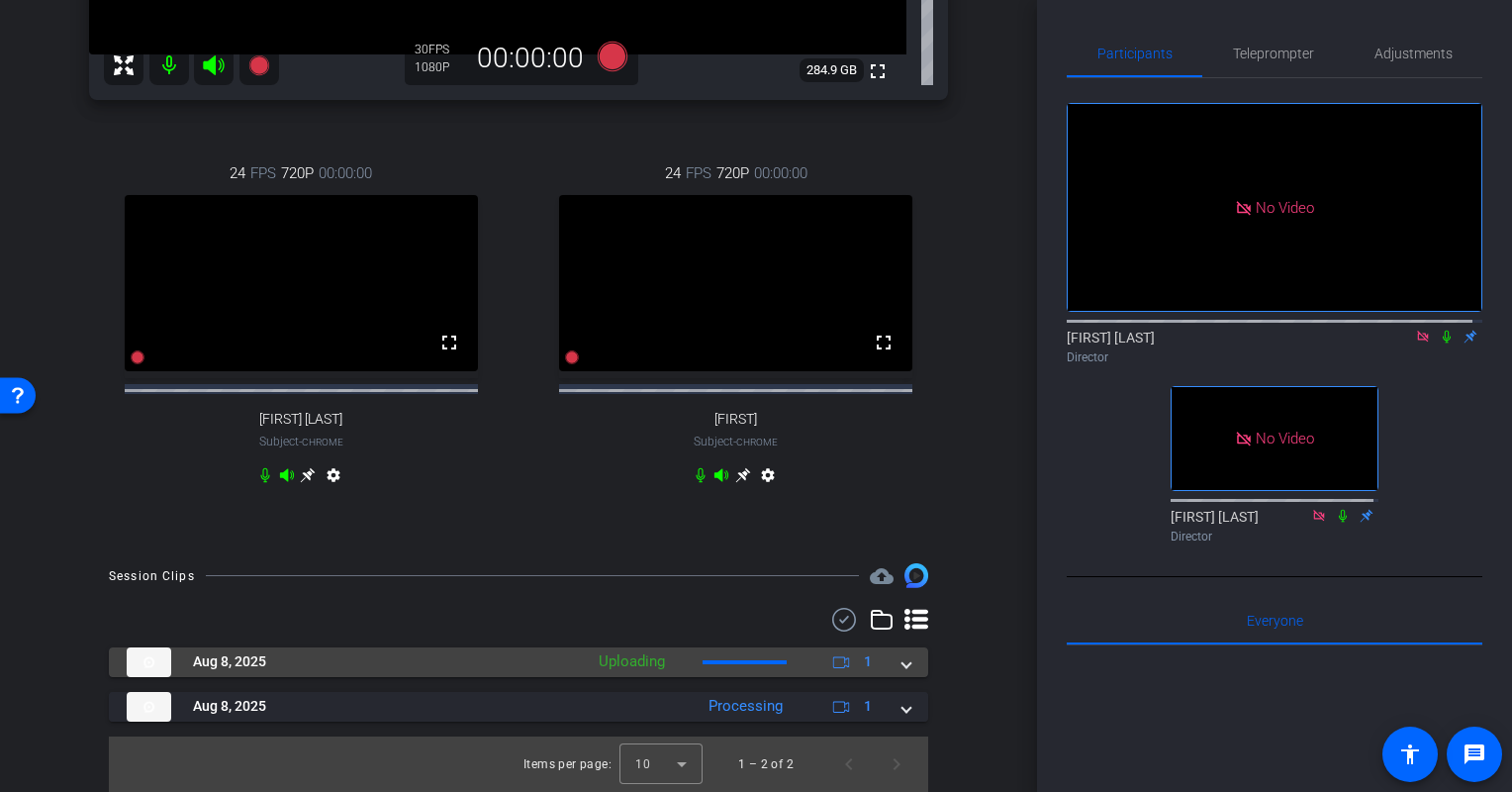 click at bounding box center [906, 661] 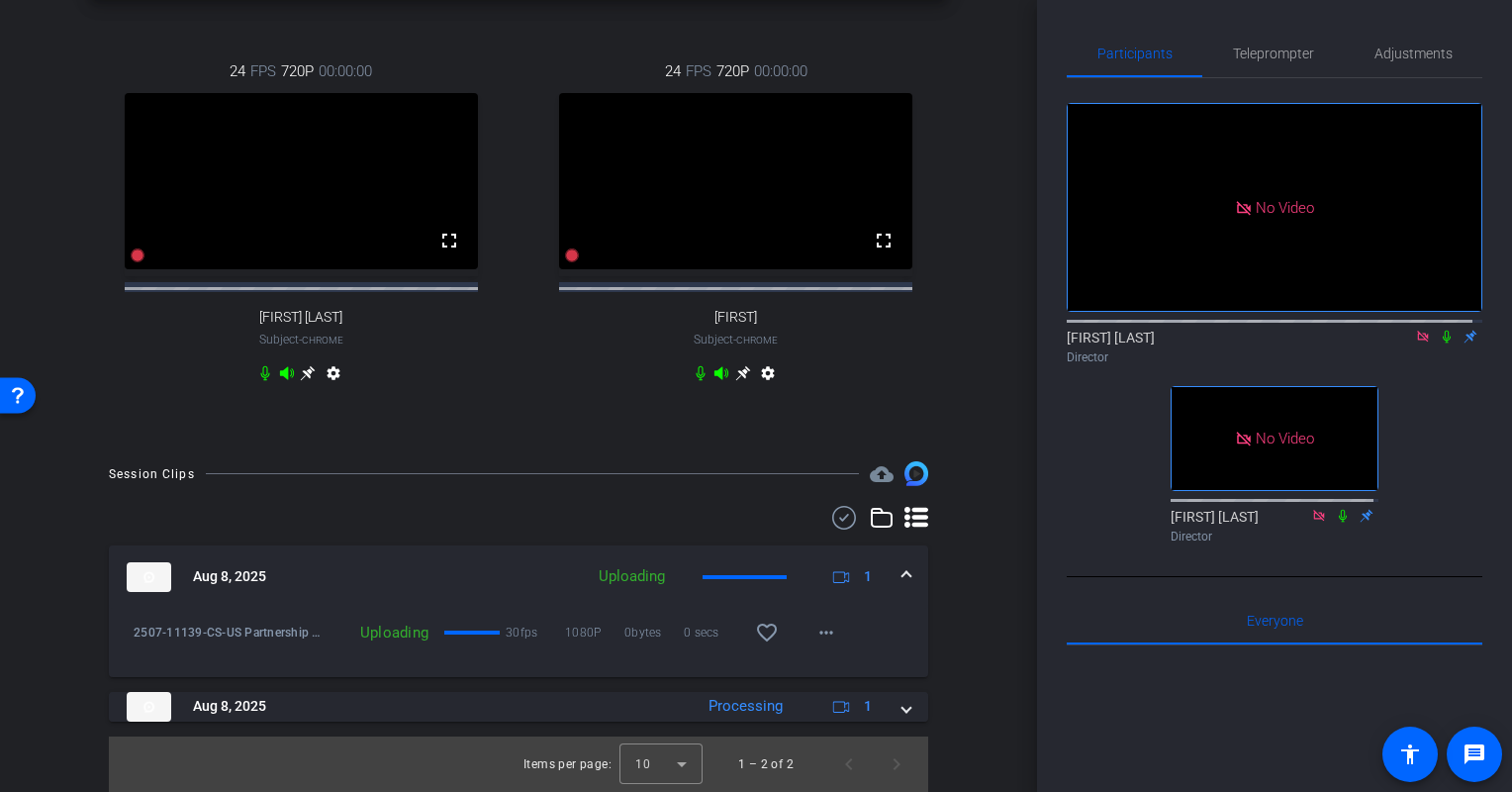 scroll, scrollTop: 630, scrollLeft: 0, axis: vertical 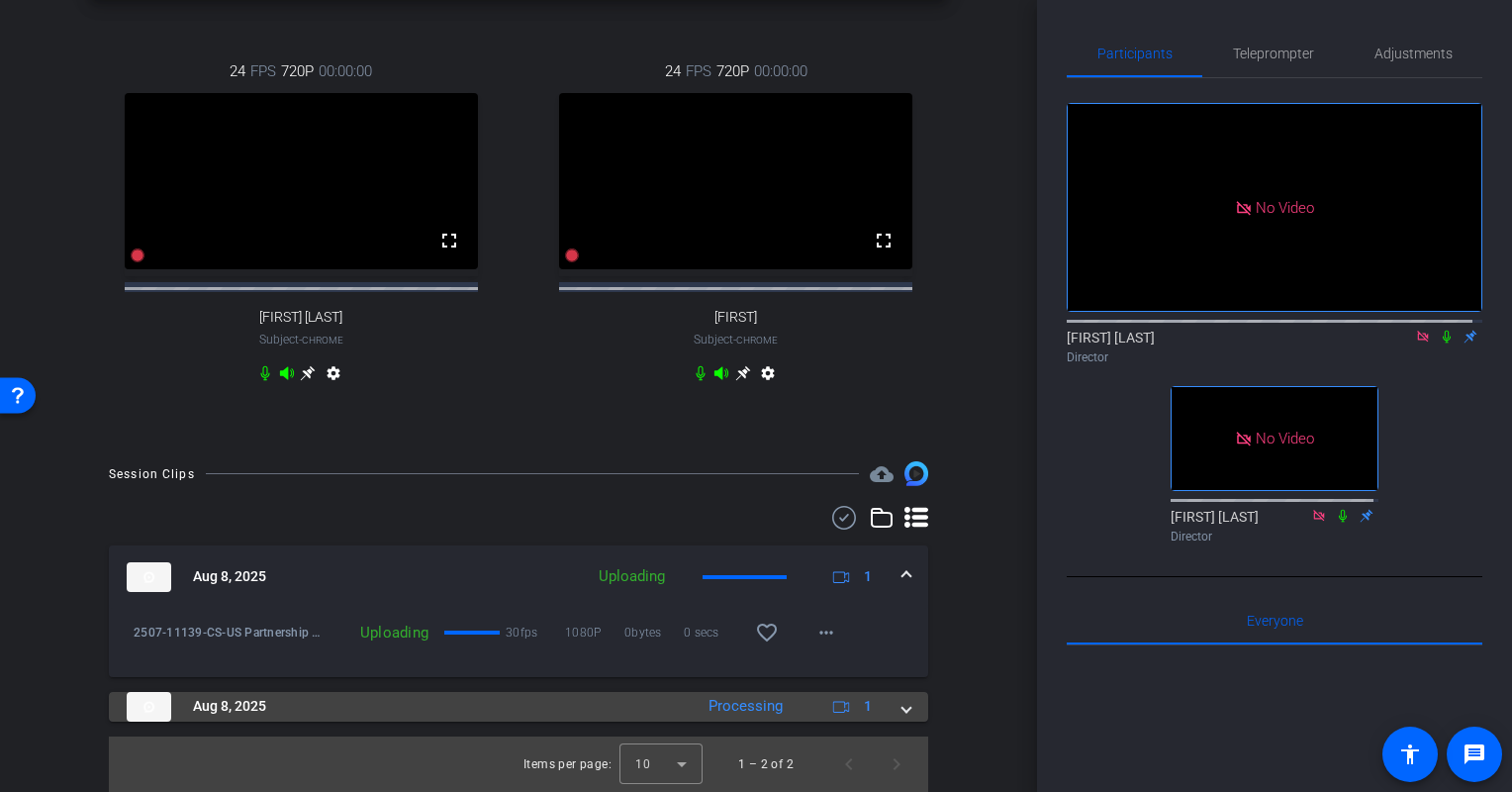 click at bounding box center [906, 706] 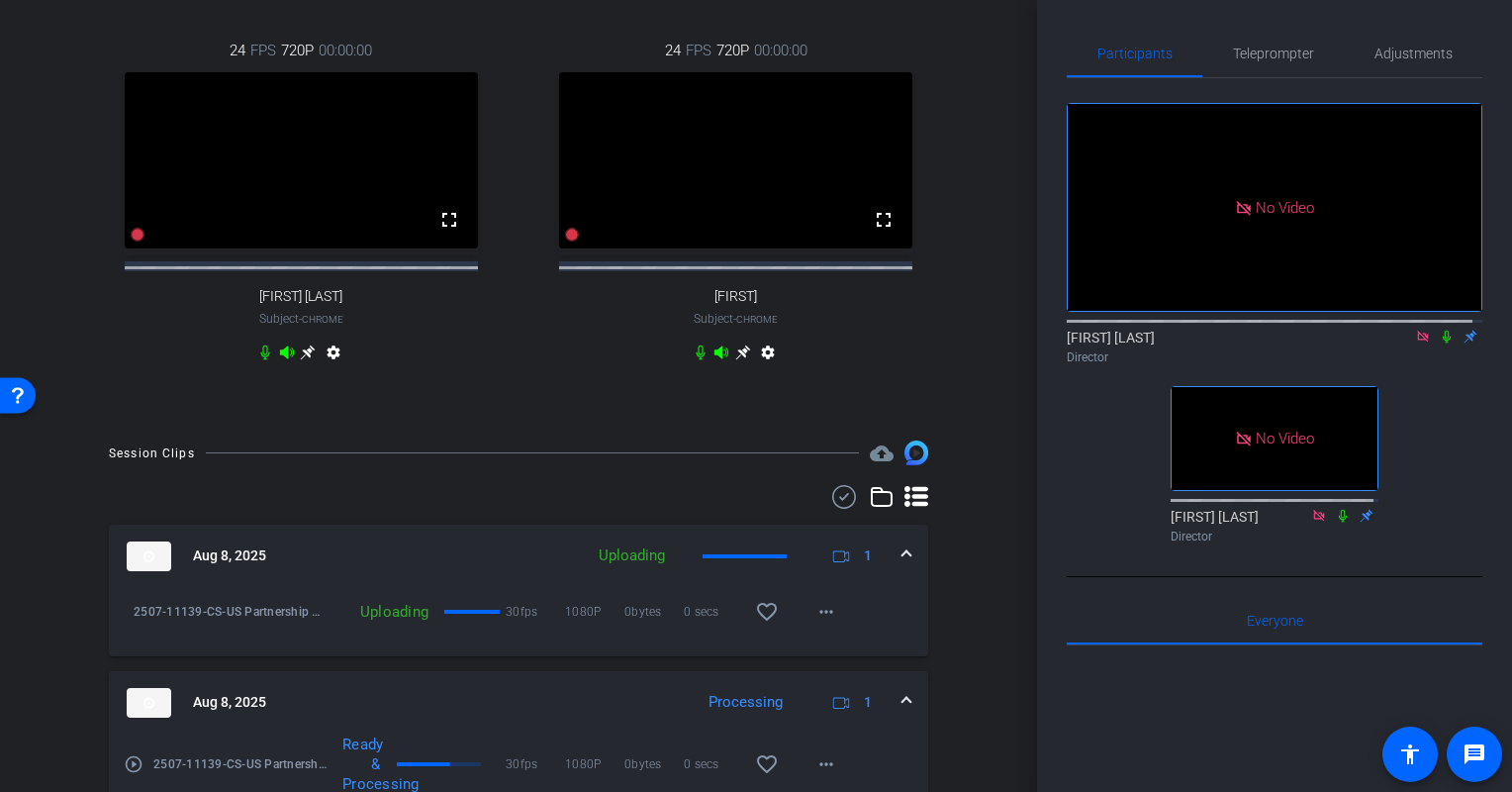 click on "Aug 8, 2025   Processing
1" at bounding box center [515, 703] 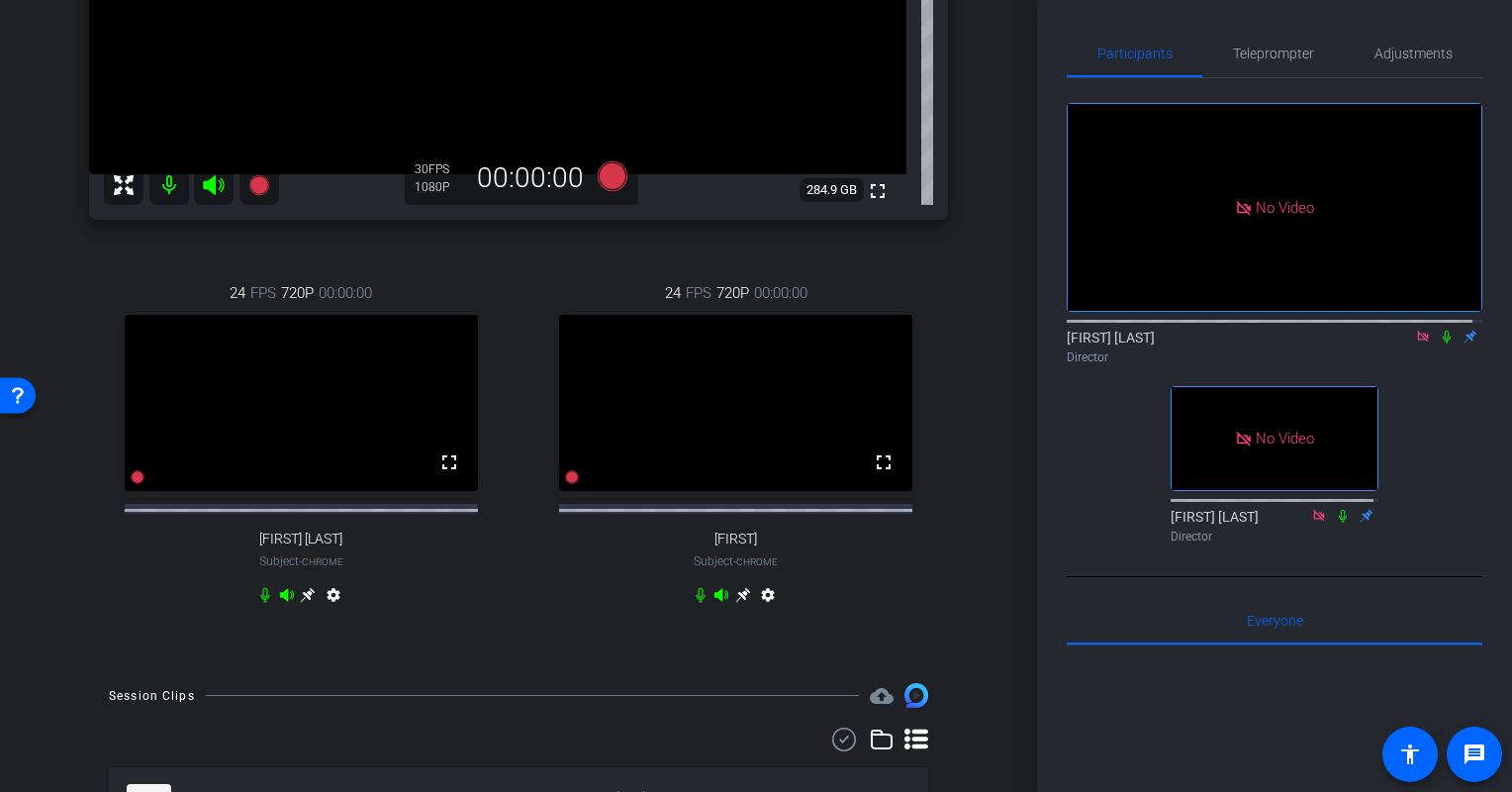 scroll, scrollTop: 630, scrollLeft: 0, axis: vertical 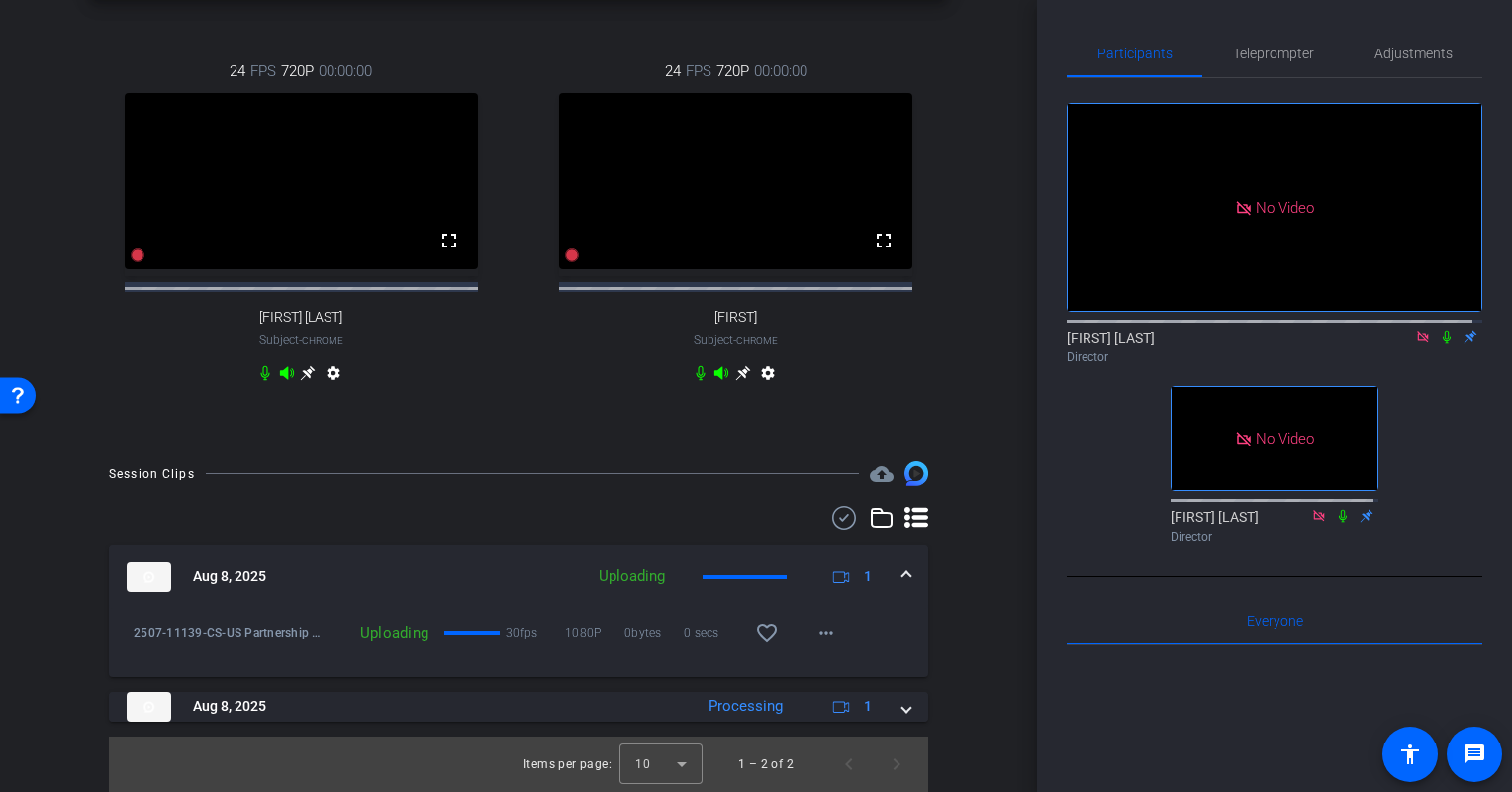 click on "Session Clips   cloud_upload
Aug 8, 2025  Uploading
1 2507-11139-CS-US Partnership Video Serie-Amber Williams-Amber Williams-2025-08-08-10-22-13-050-0  Uploading 30fps 1080P 0bytes 0 secs favorite_border more_horiz   Aug 8, 2025   Processing
1 play_circle_outline  2507-11139-CS-US Partnership Video Serie-Amber Williams-Amber Williams-2025-08-08-10-13-05-300-0   Ready & Processing  30fps 1080P 0bytes 0 secs favorite_border more_horiz  Items per page:  10  1 – 2 of 2" at bounding box center (519, 626) 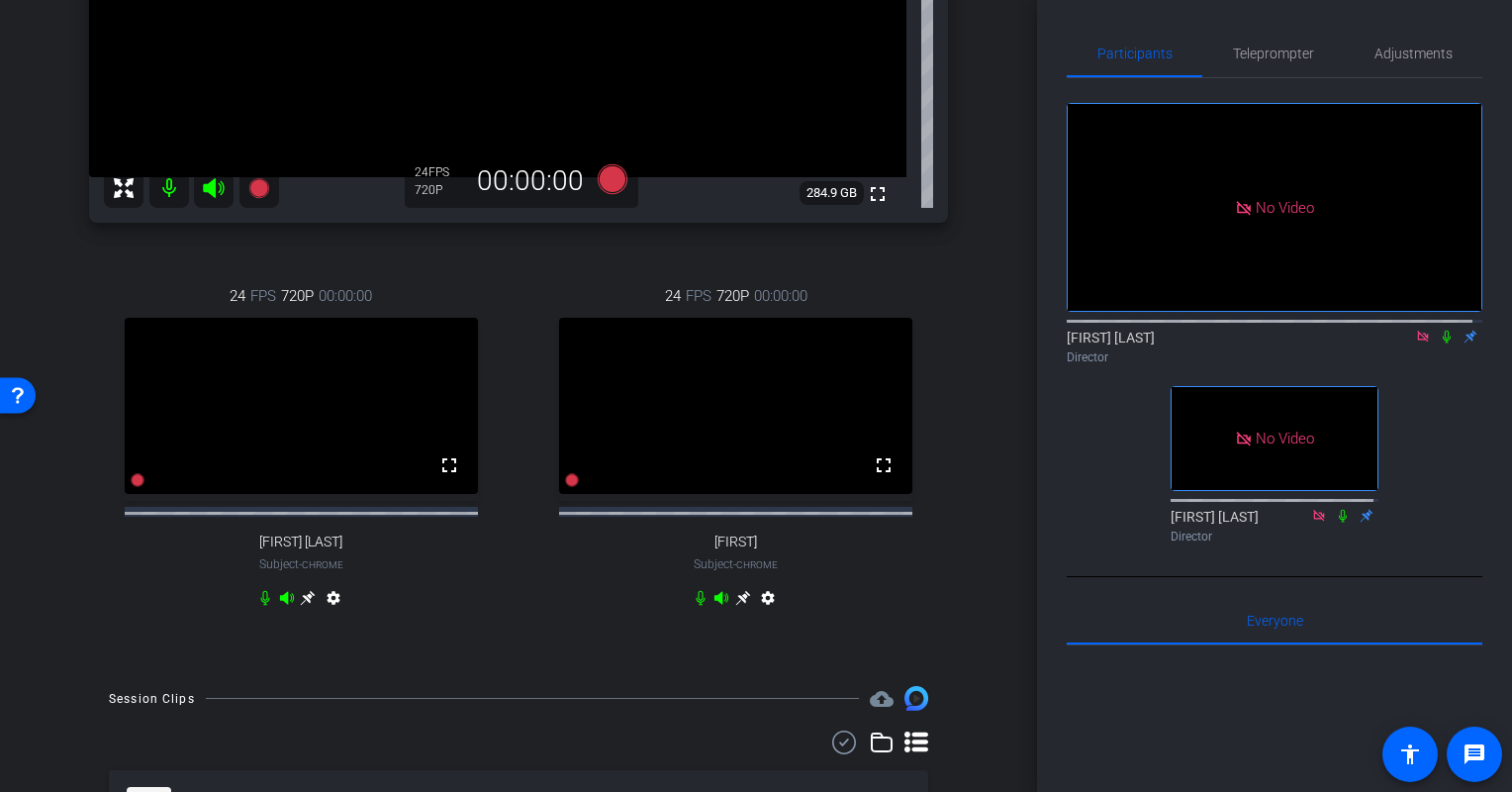 scroll, scrollTop: 630, scrollLeft: 0, axis: vertical 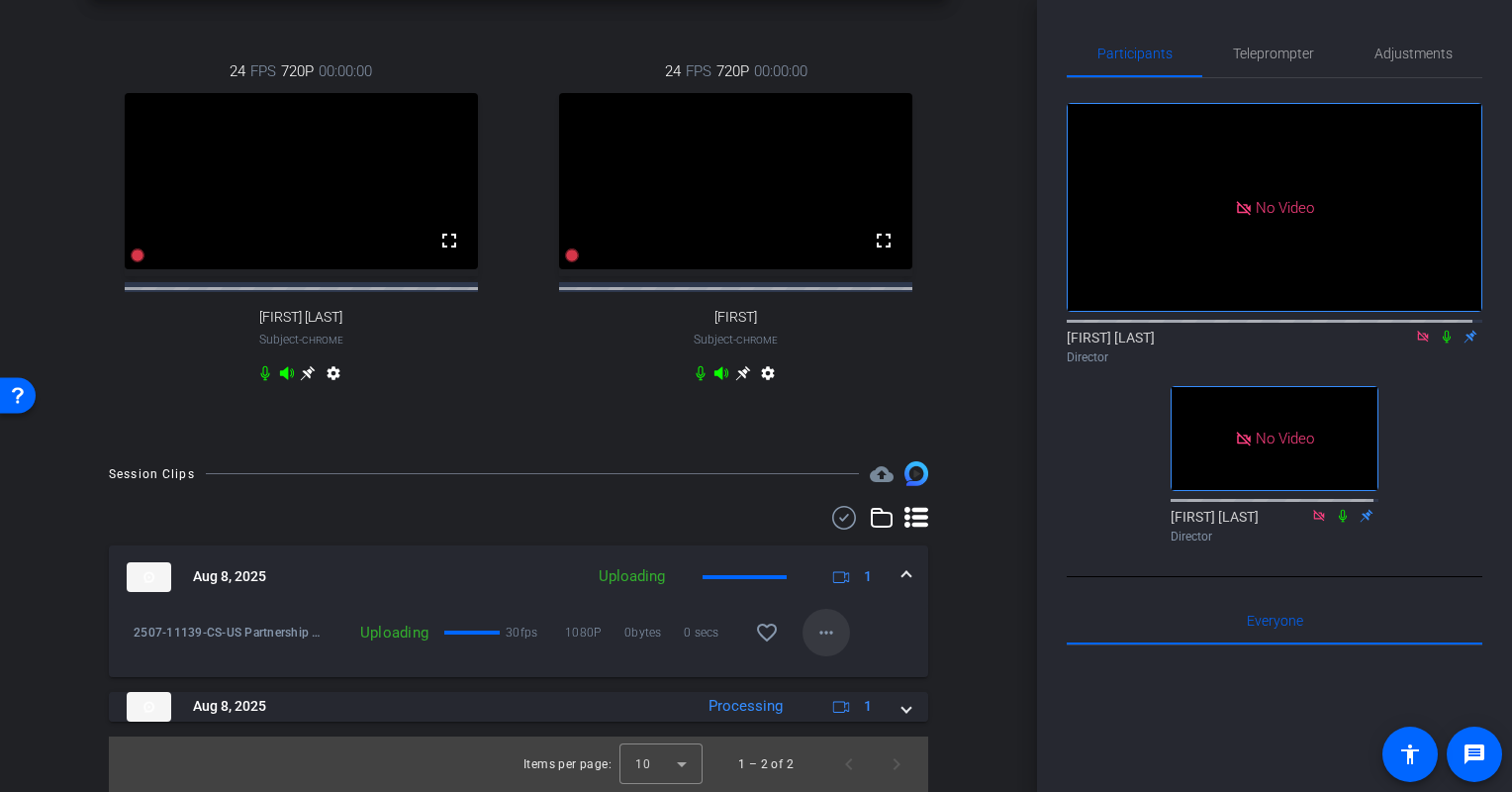 click on "more_horiz" at bounding box center (826, 633) 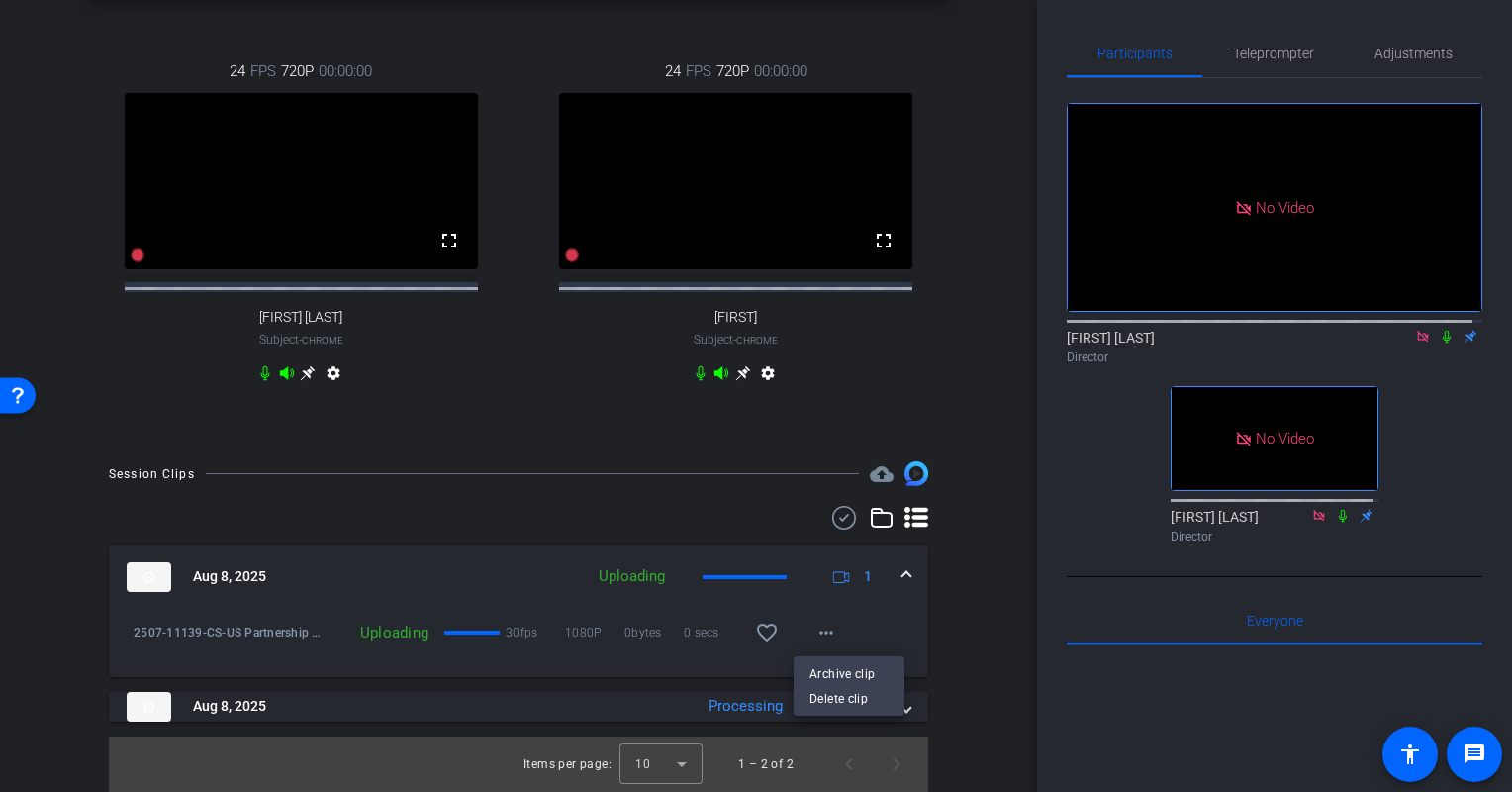 click at bounding box center [756, 396] 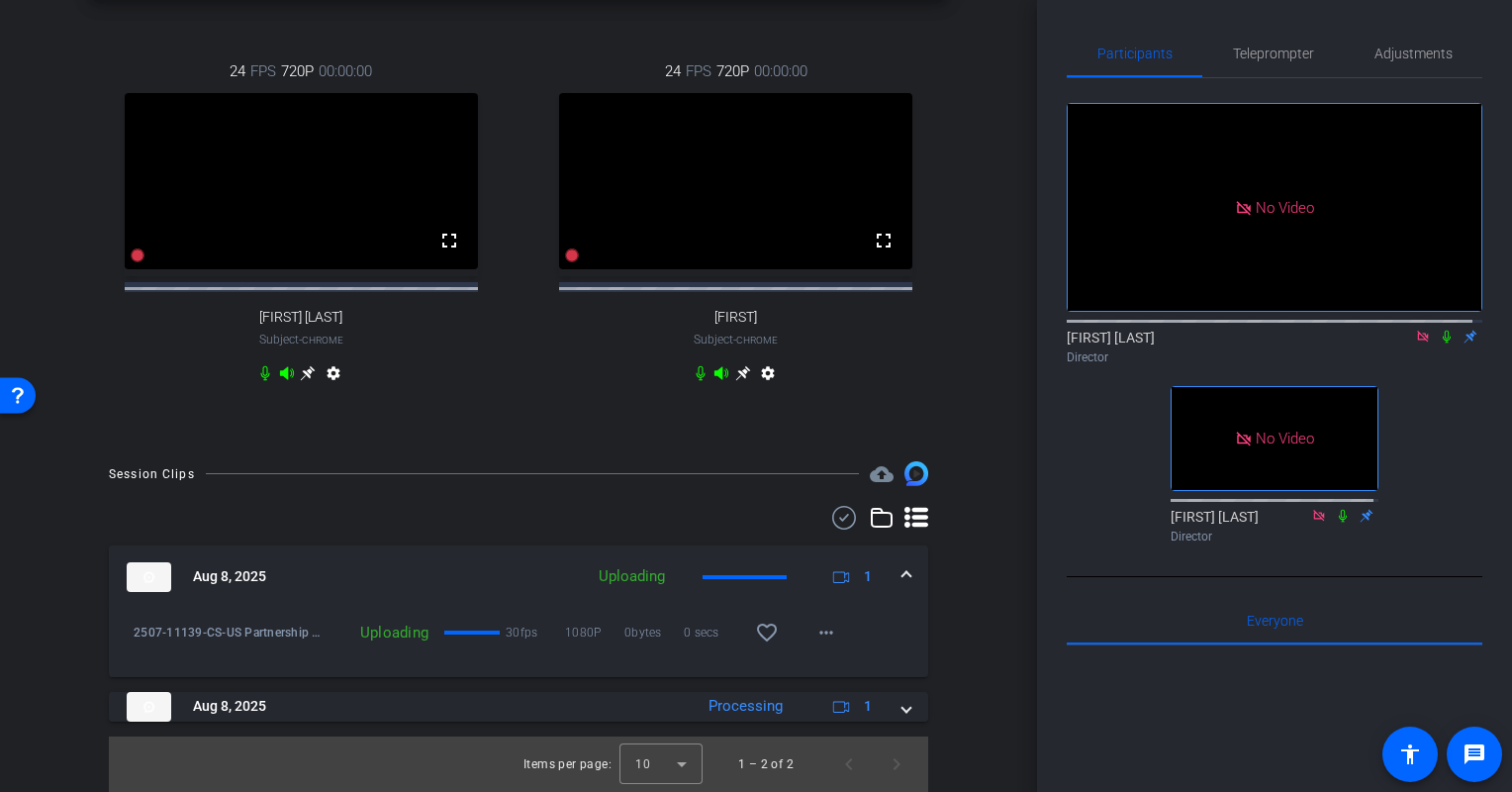 scroll, scrollTop: 630, scrollLeft: 0, axis: vertical 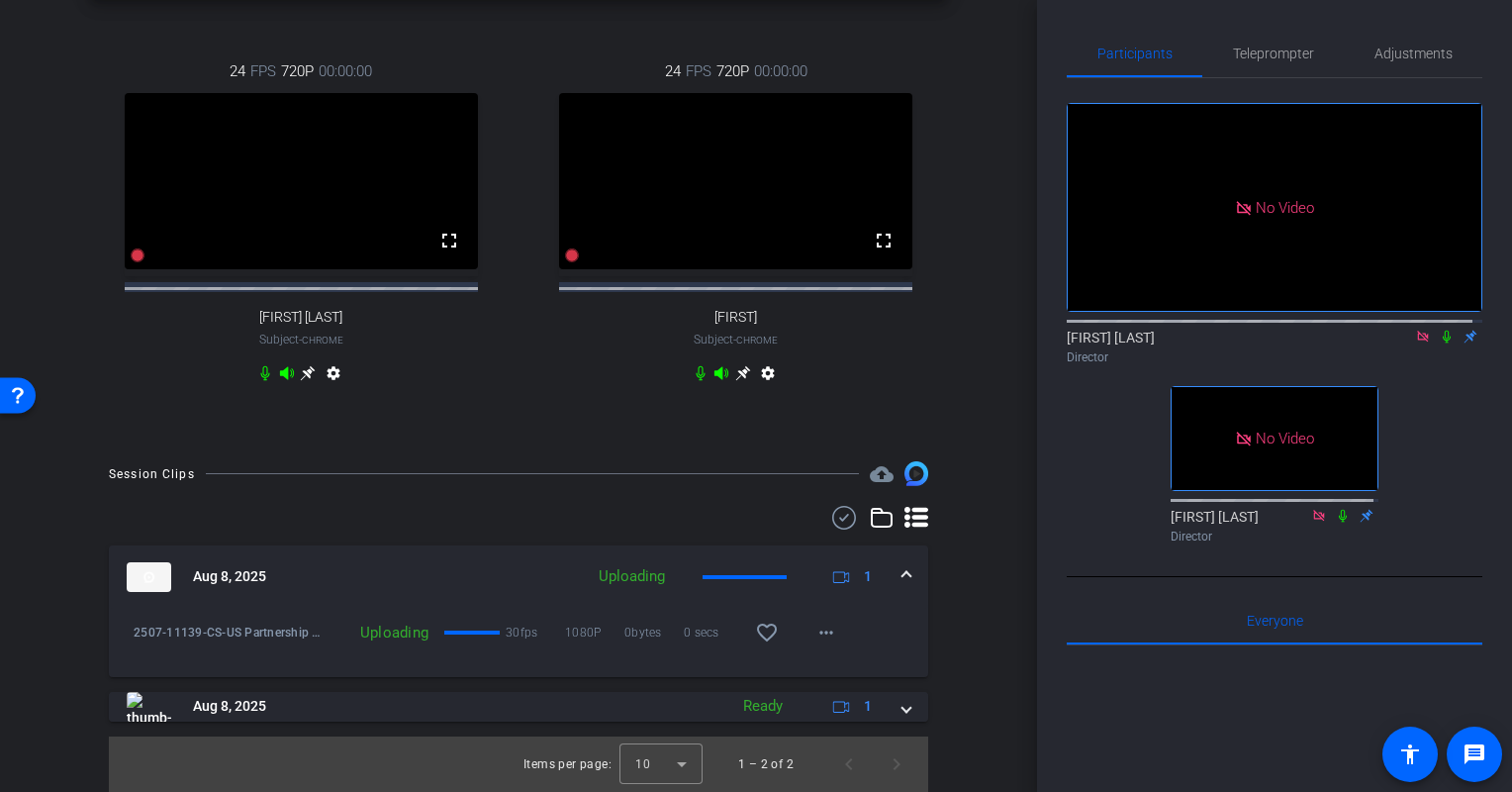 click on "Aug 8, 2025  Uploading
1" at bounding box center [515, 577] 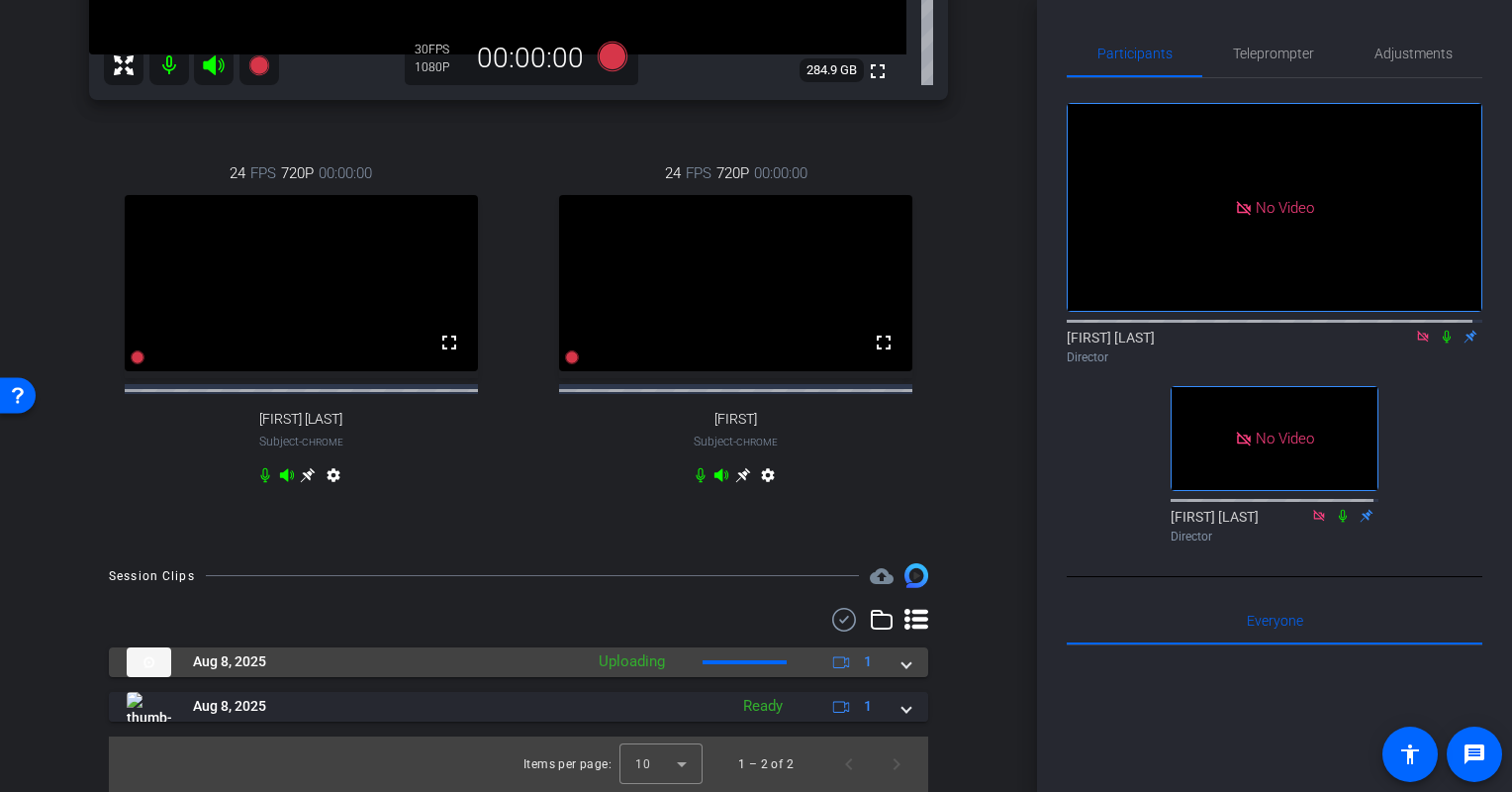 scroll, scrollTop: 529, scrollLeft: 0, axis: vertical 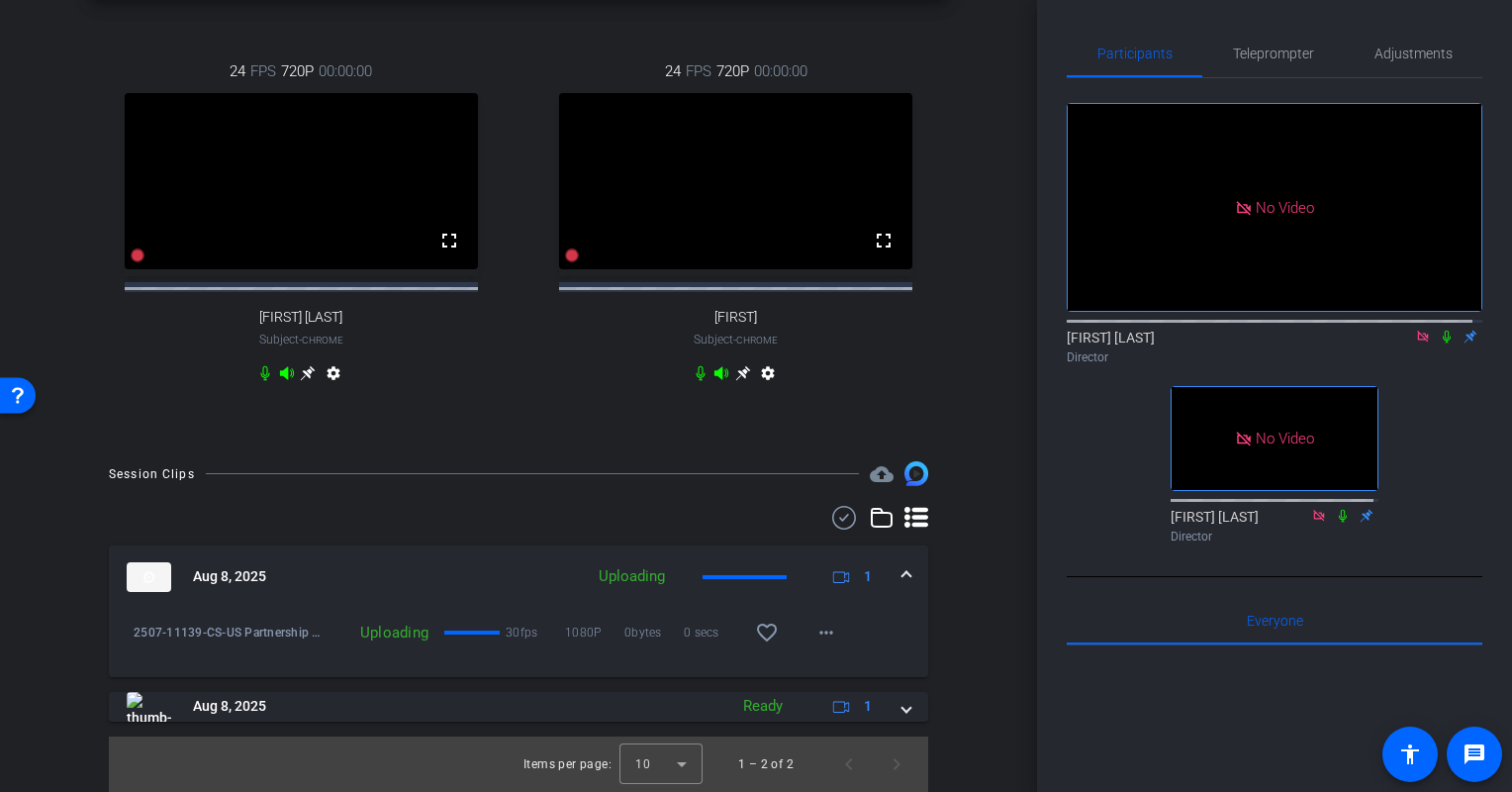 click 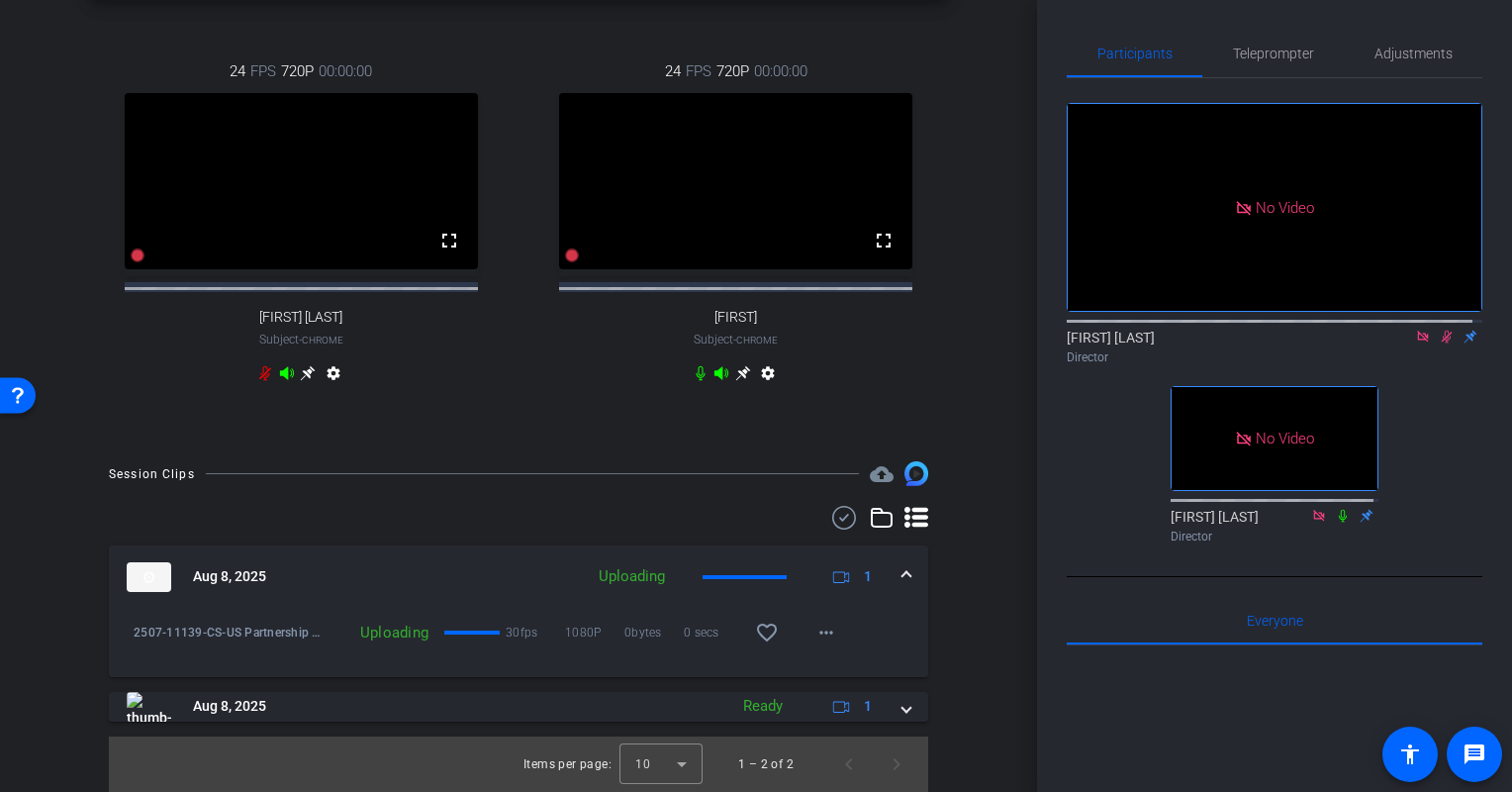 click 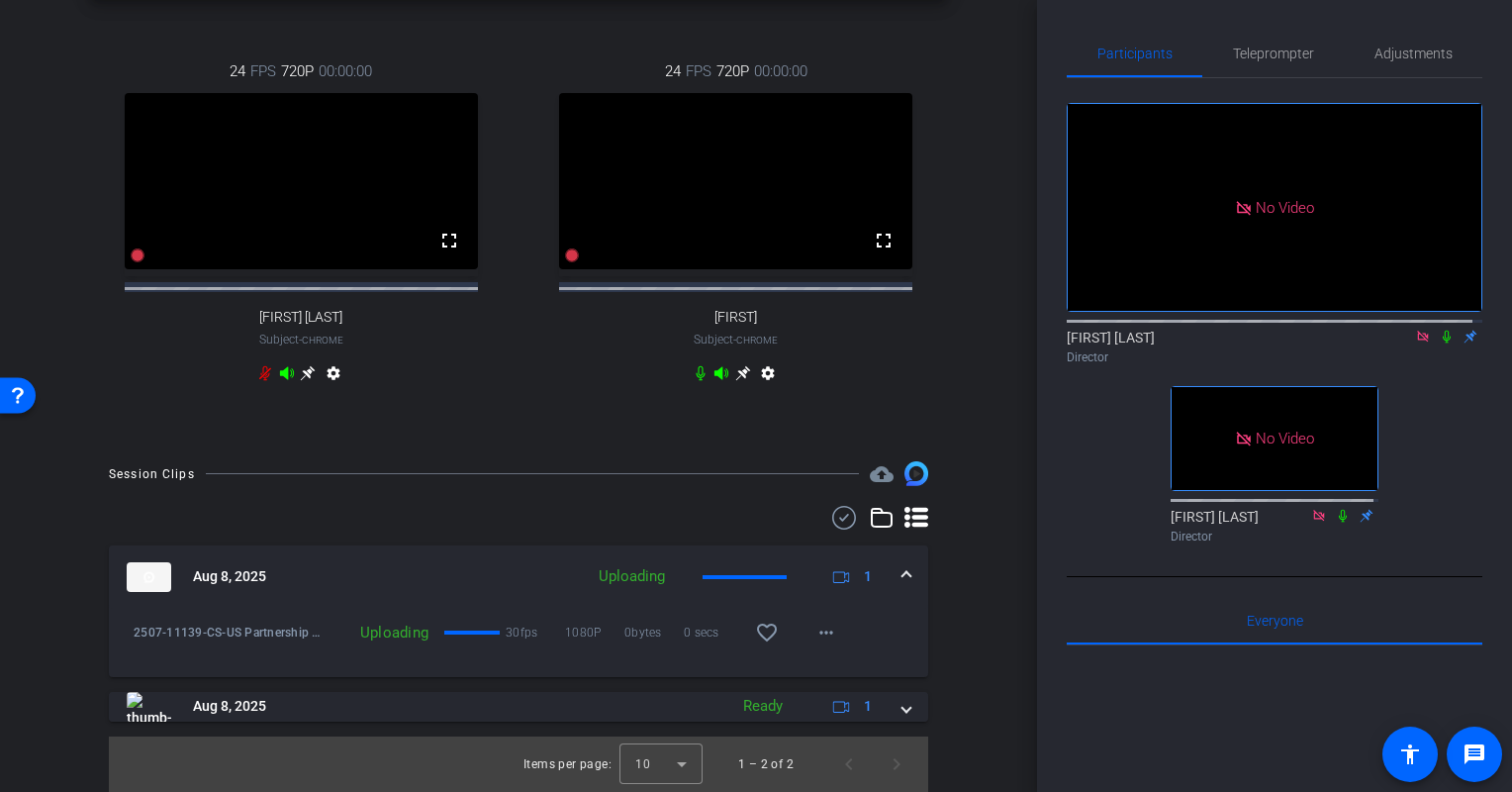 click on "Aug 8, 2025  Uploading
1" at bounding box center (519, 577) 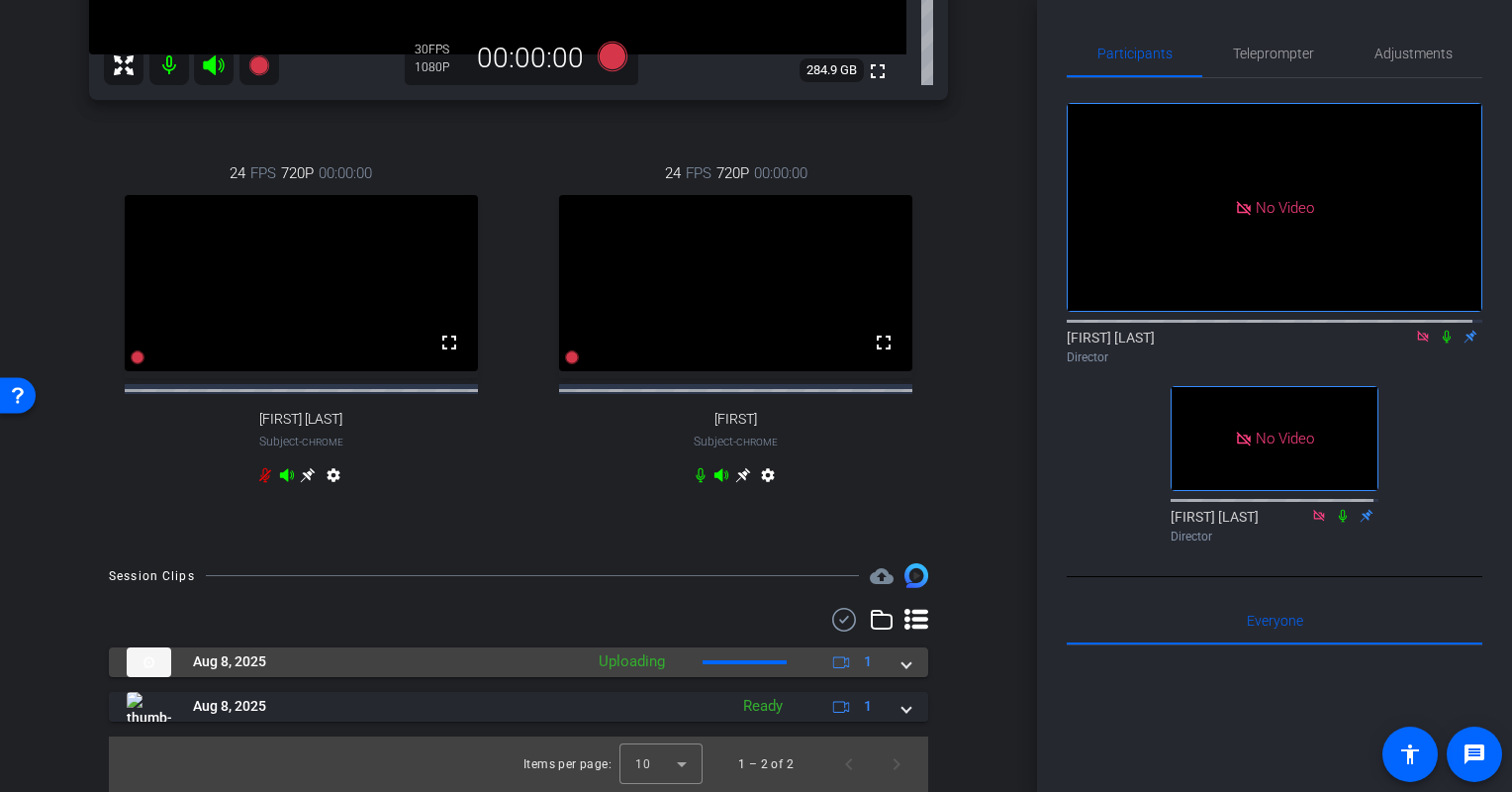 scroll, scrollTop: 529, scrollLeft: 0, axis: vertical 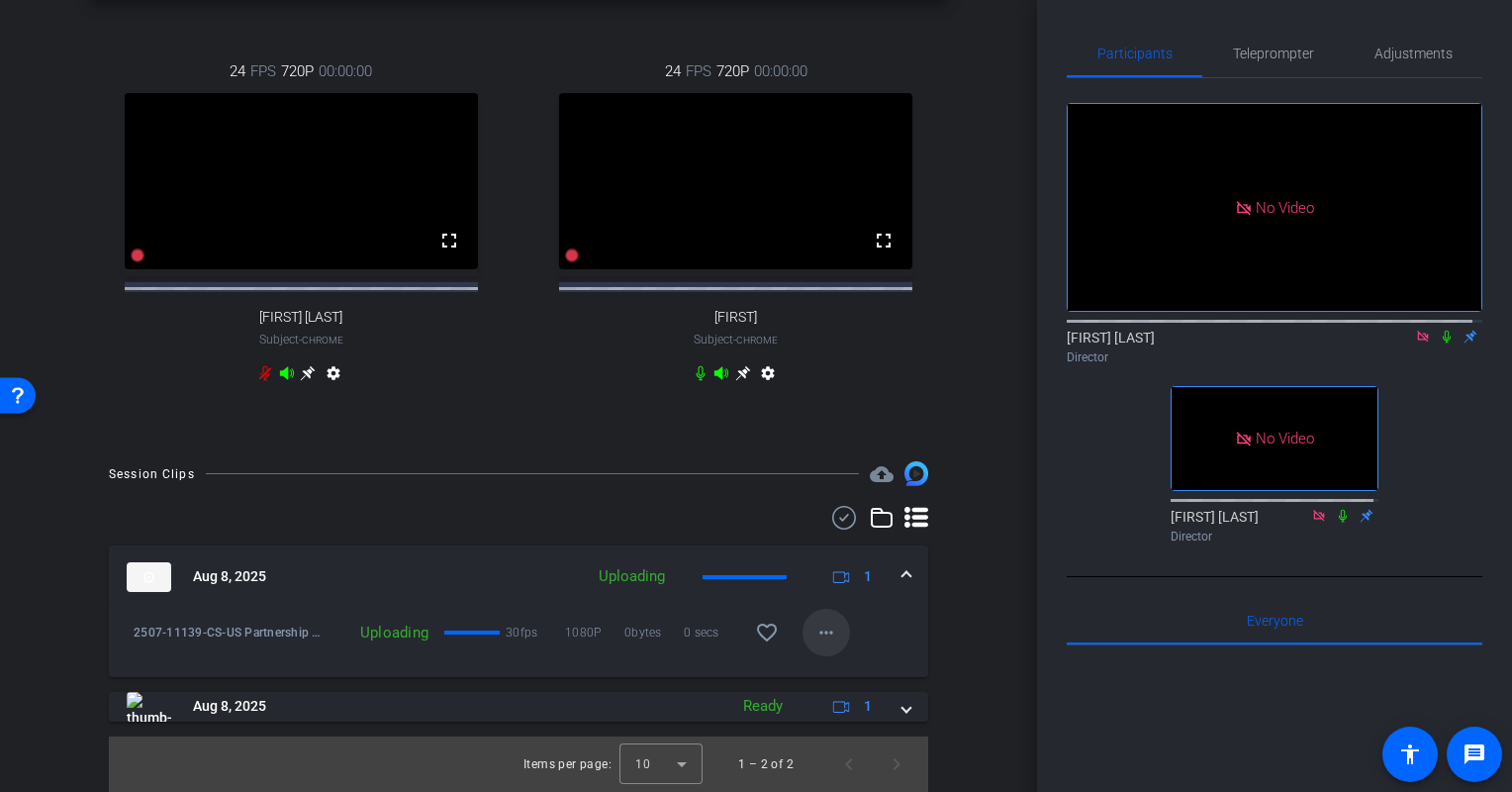 click at bounding box center (826, 633) 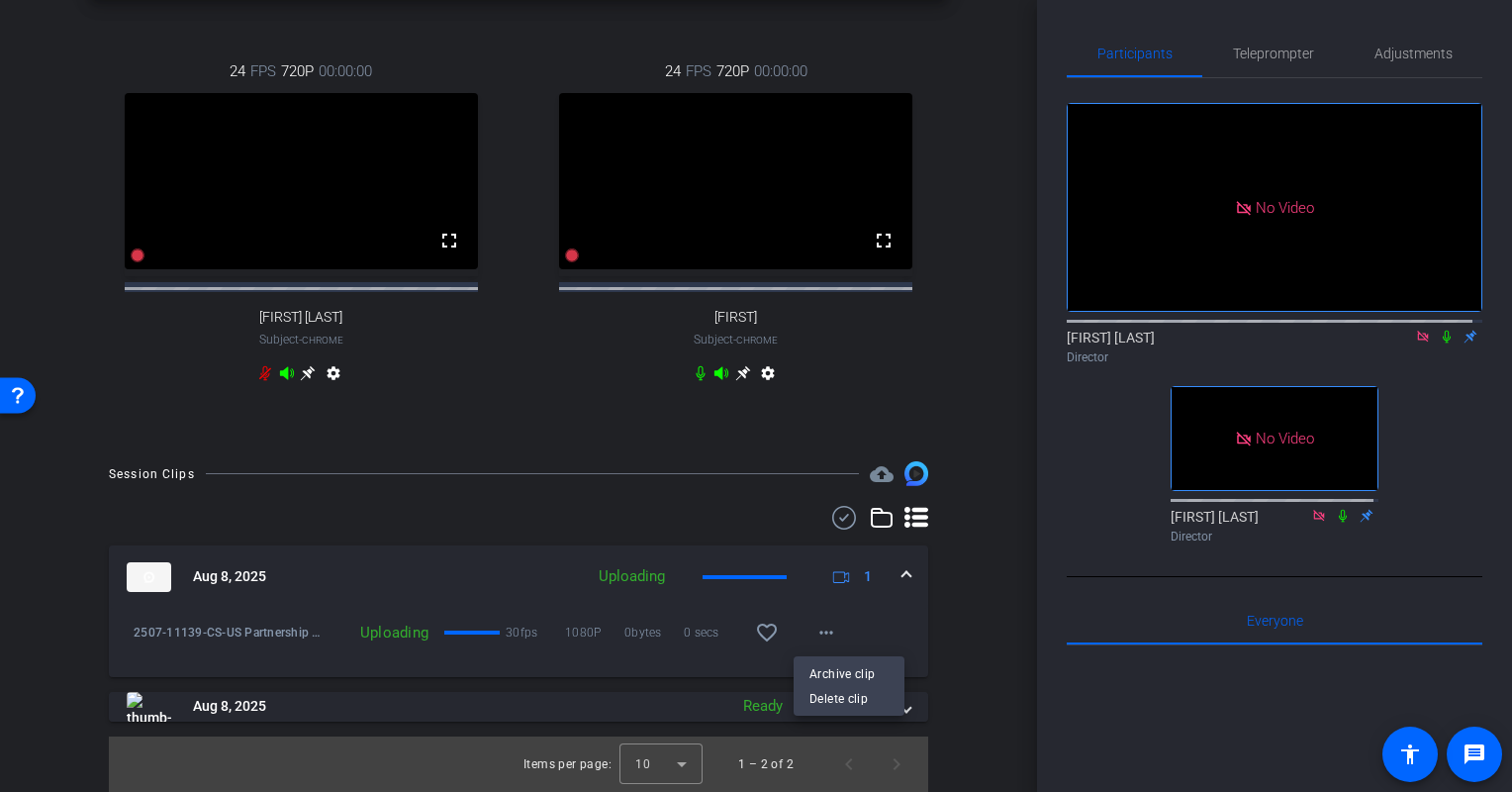click at bounding box center [756, 396] 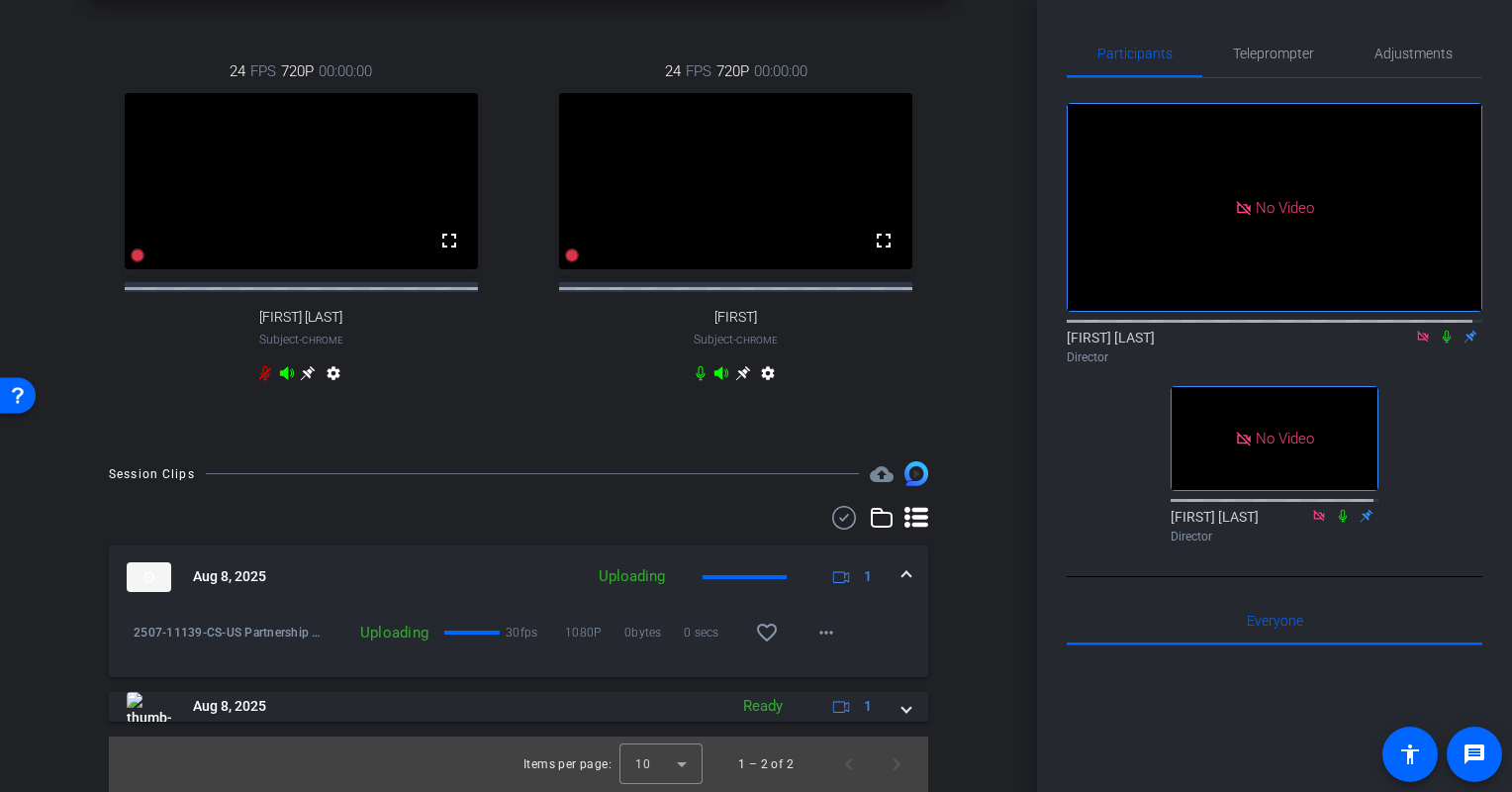 click on "Session Clips   cloud_upload
Aug 8, 2025  Uploading
1 2507-11139-CS-US Partnership Video Serie-Amber Williams-Amber Williams-2025-08-08-10-22-13-050-0  Uploading 30fps 1080P 0bytes 0 secs favorite_border more_horiz   Aug 8, 2025   Ready
1 play_circle_outline  2507-11139-CS-US Partnership Video Serie-Amber Williams-Amber Williams-2025-08-08-10-13-05-300-0   MP4 Ready  30fps 1080P 500mb 9 mins favorite_border more_horiz  Items per page:  10  1 – 2 of 2" at bounding box center (519, 626) 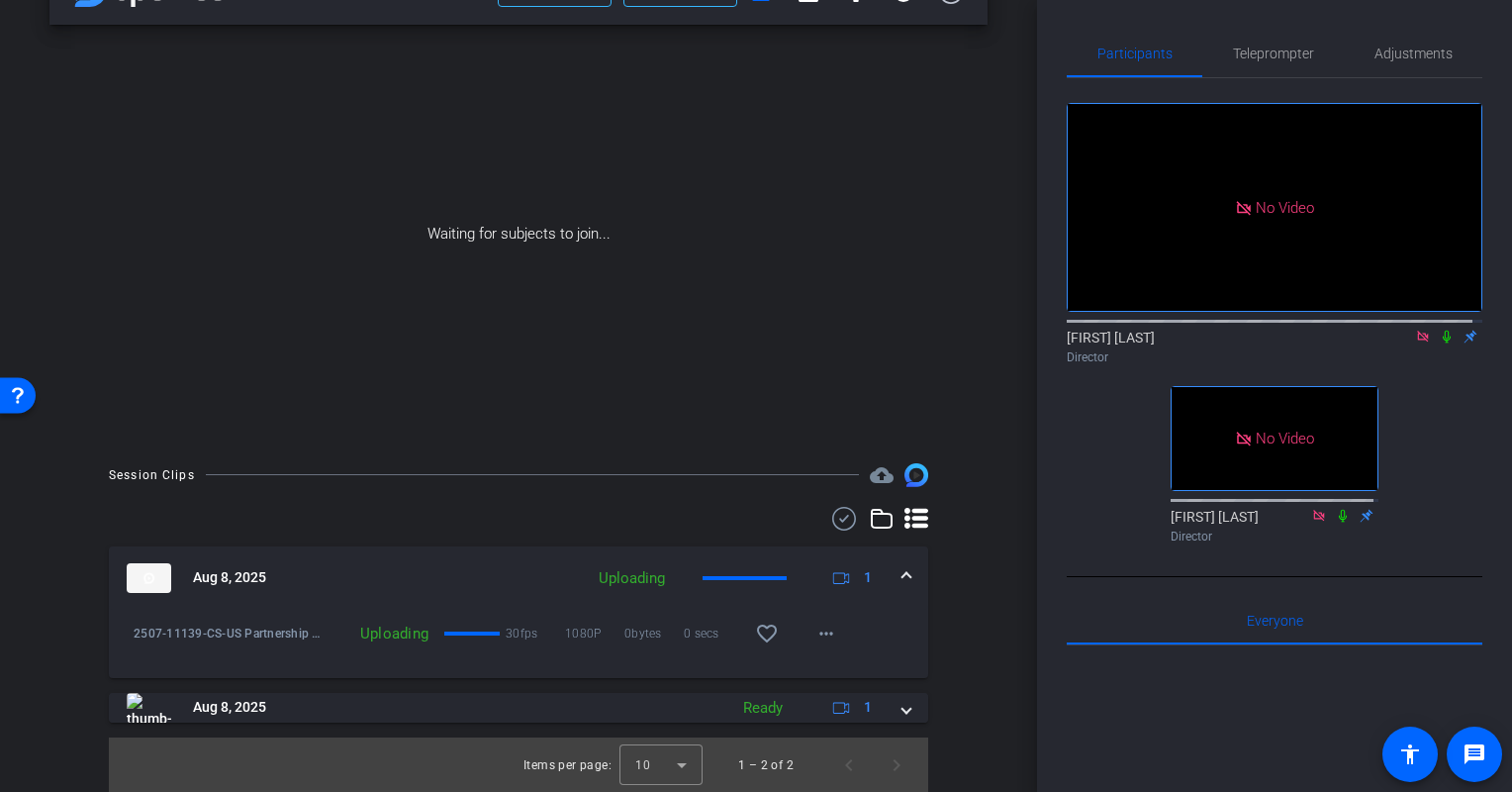 scroll, scrollTop: 0, scrollLeft: 0, axis: both 